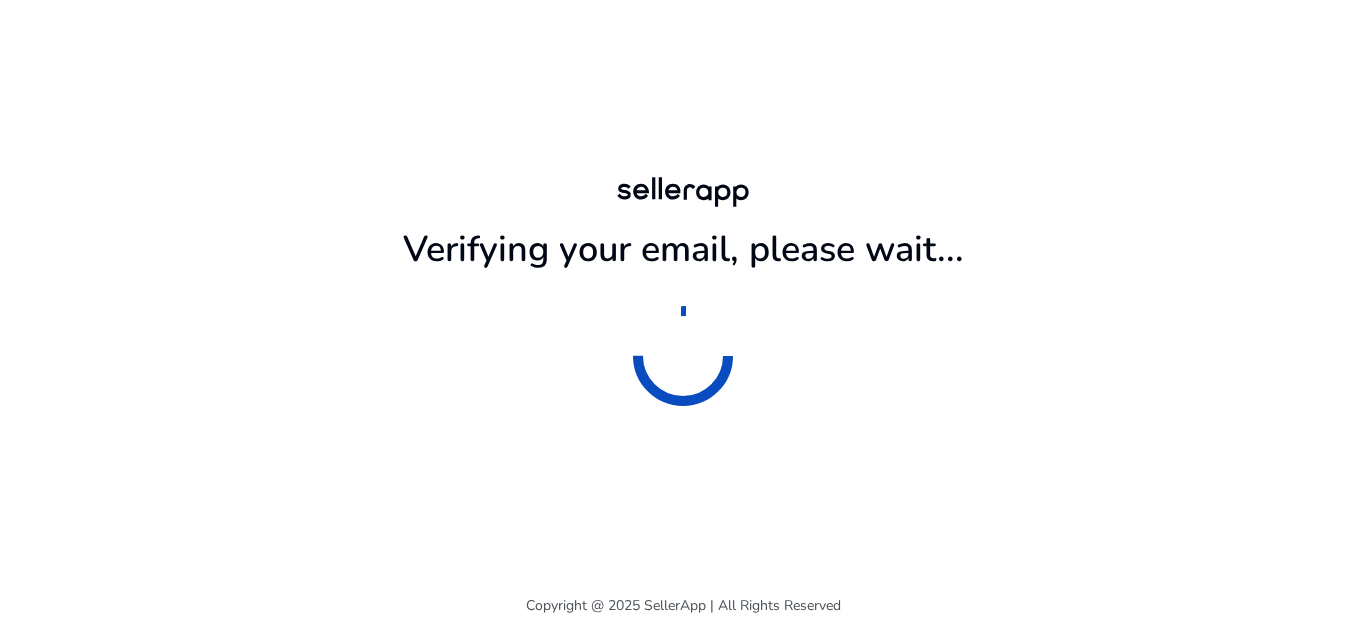 scroll, scrollTop: 0, scrollLeft: 0, axis: both 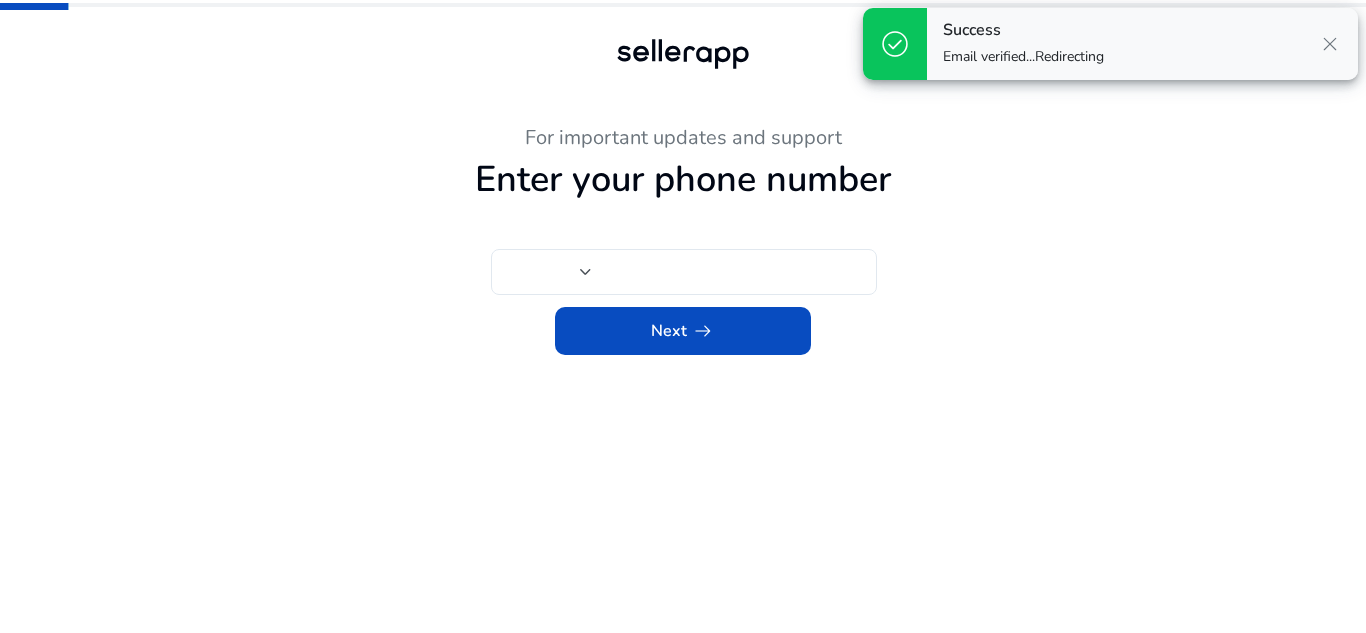 type on "***" 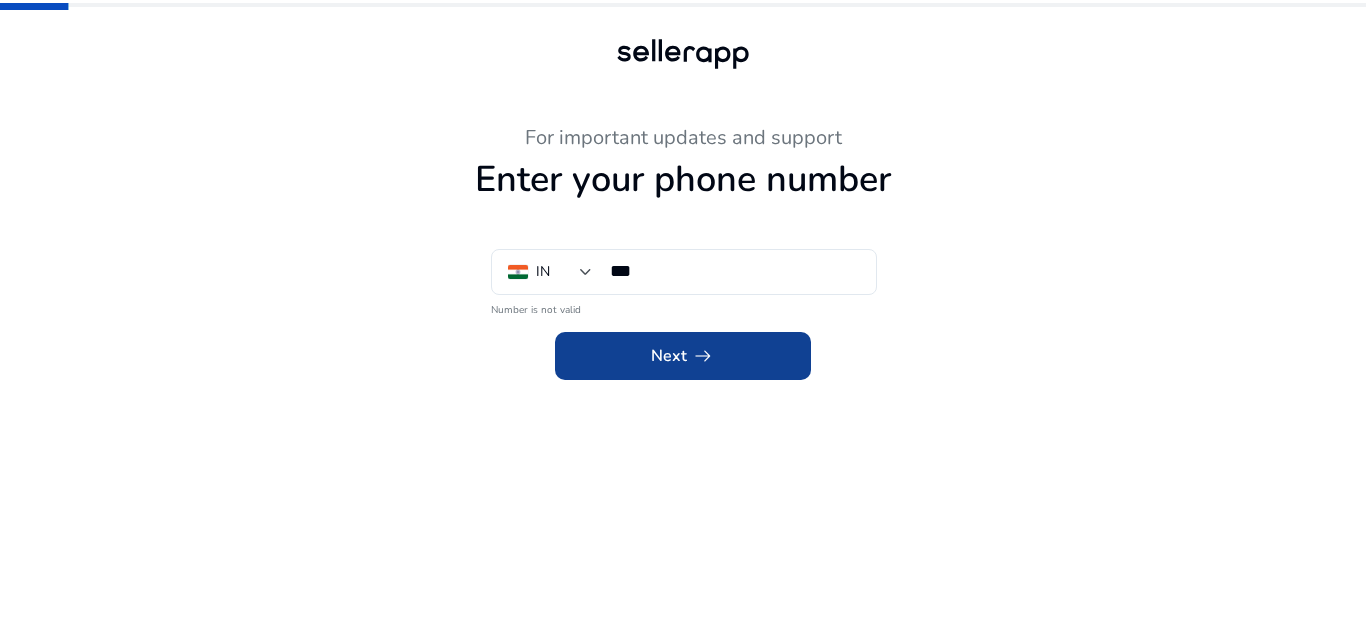 click on "arrow_right_alt" 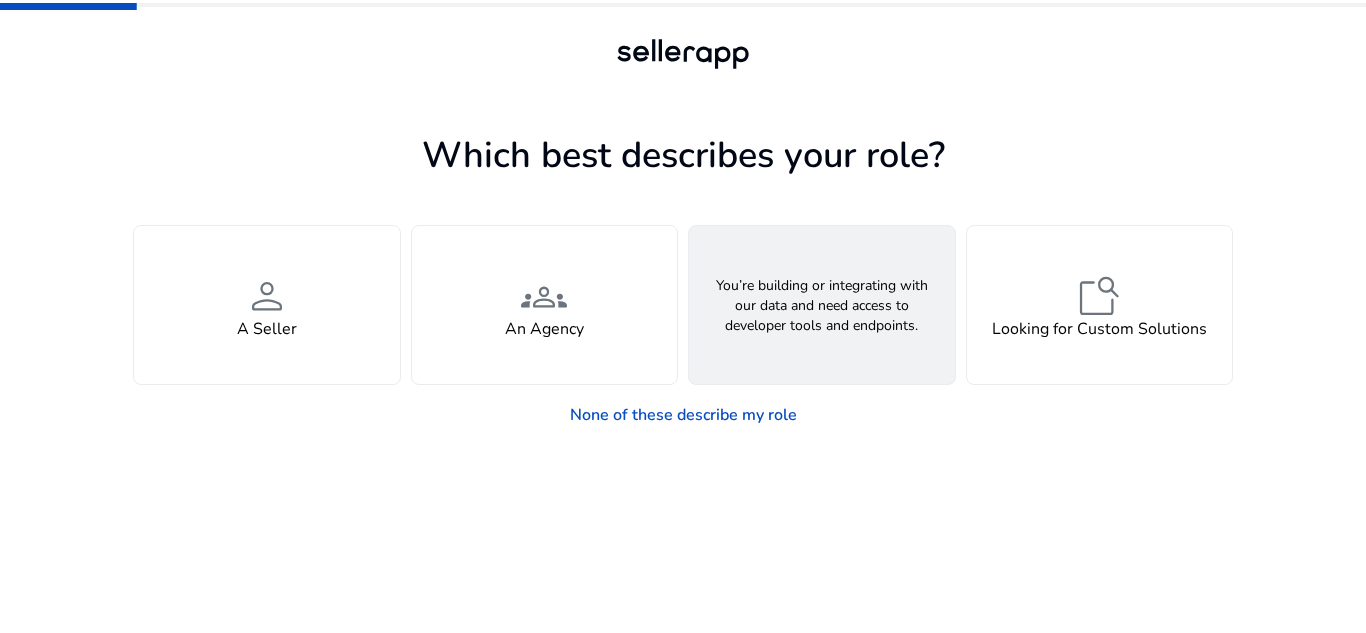 click on "webhook  API Solutions" 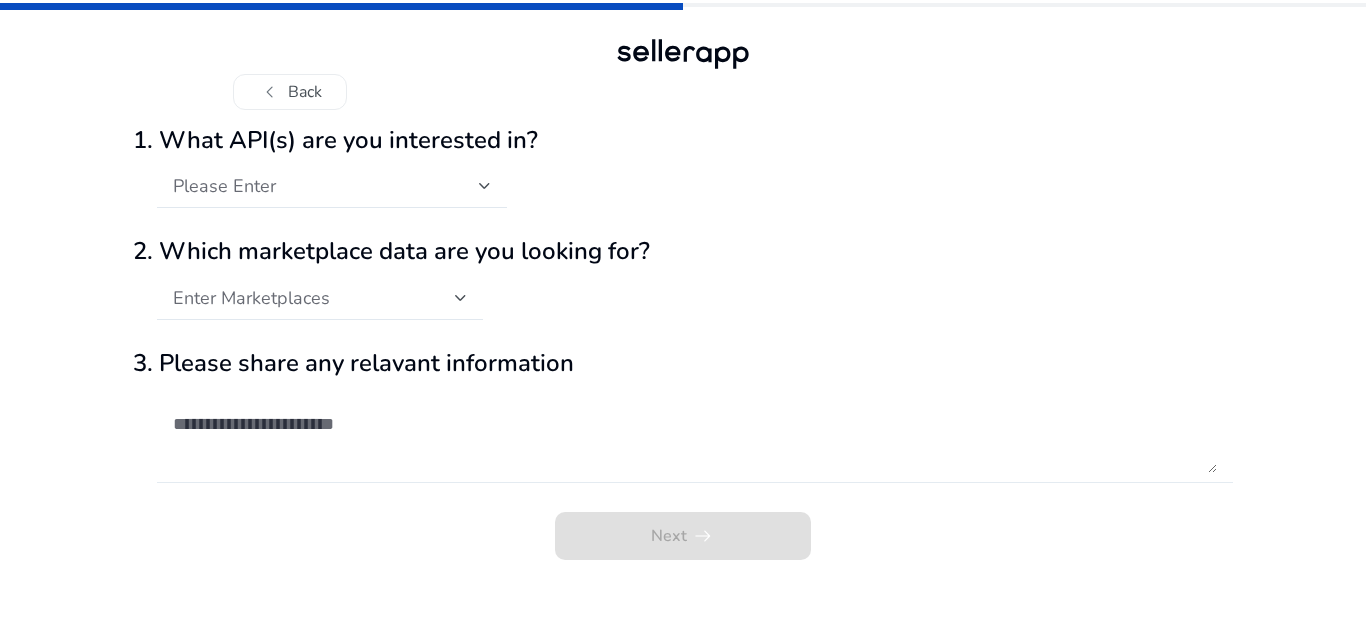 click at bounding box center (695, 435) 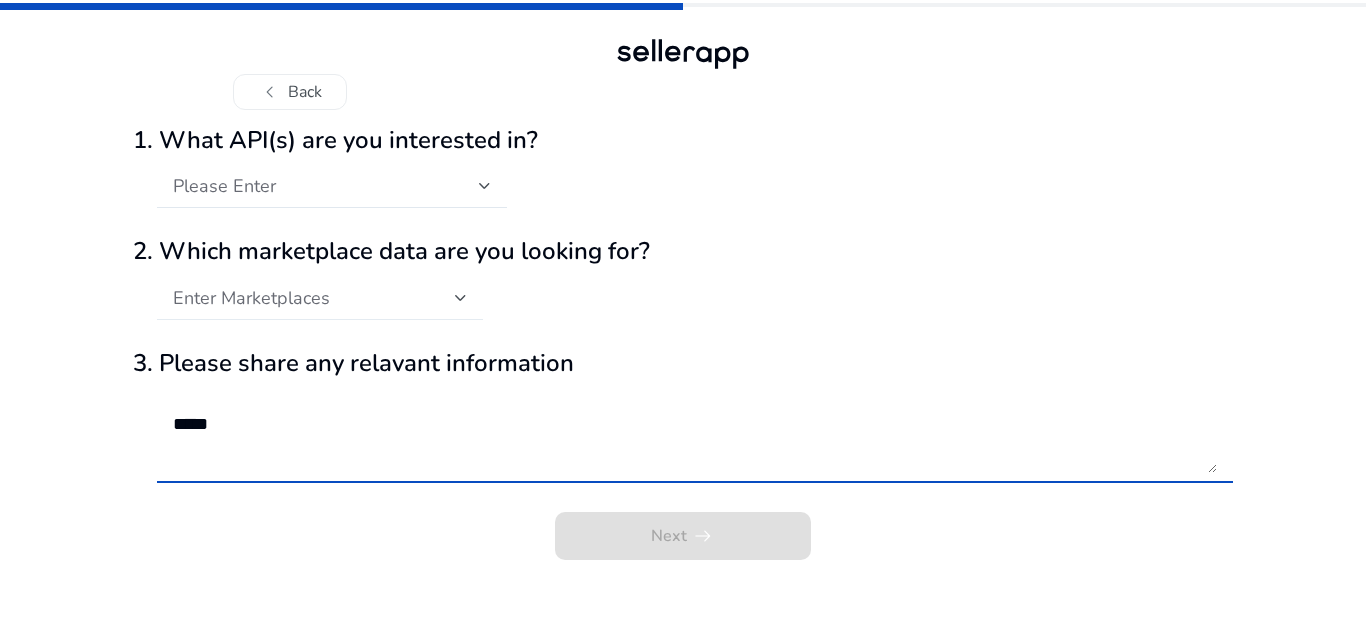type on "*****" 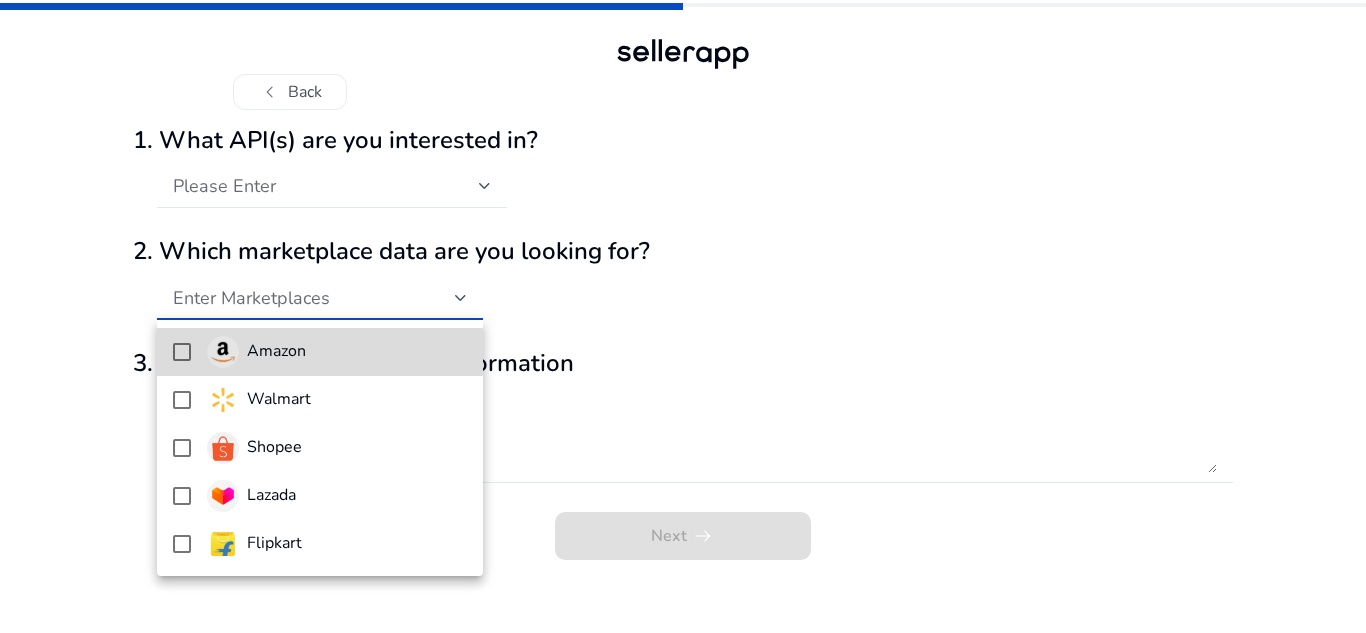click on "Amazon" at bounding box center (276, 351) 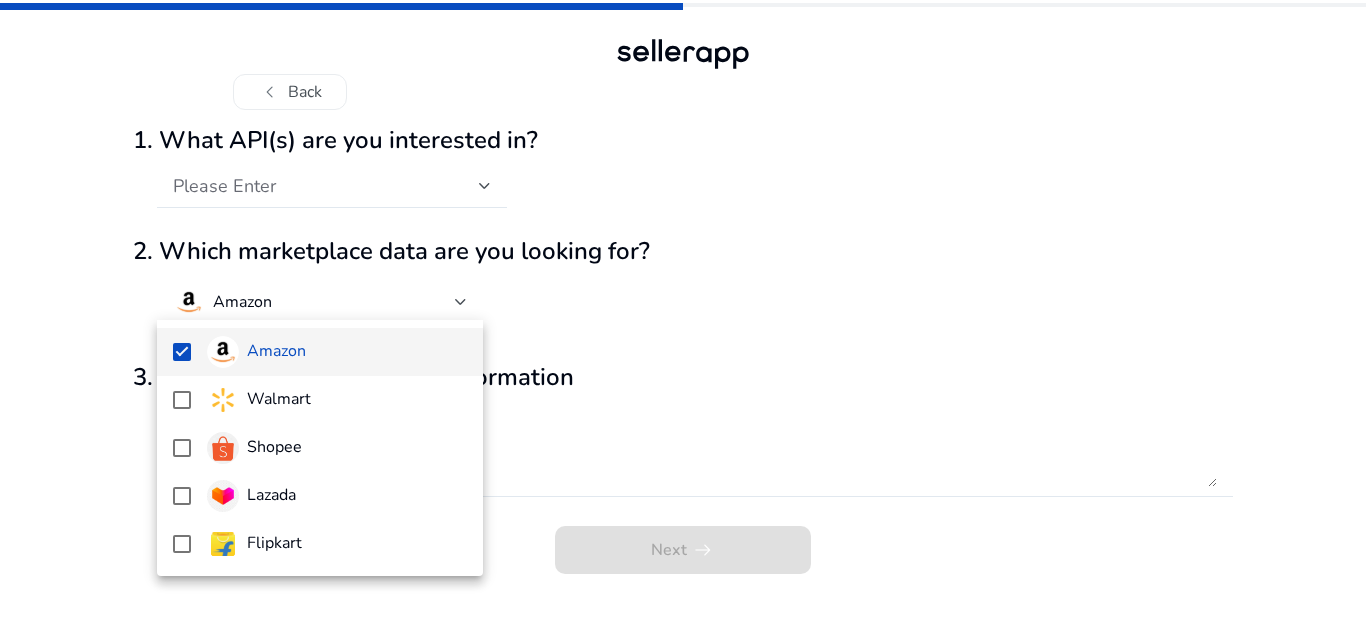 click at bounding box center (683, 316) 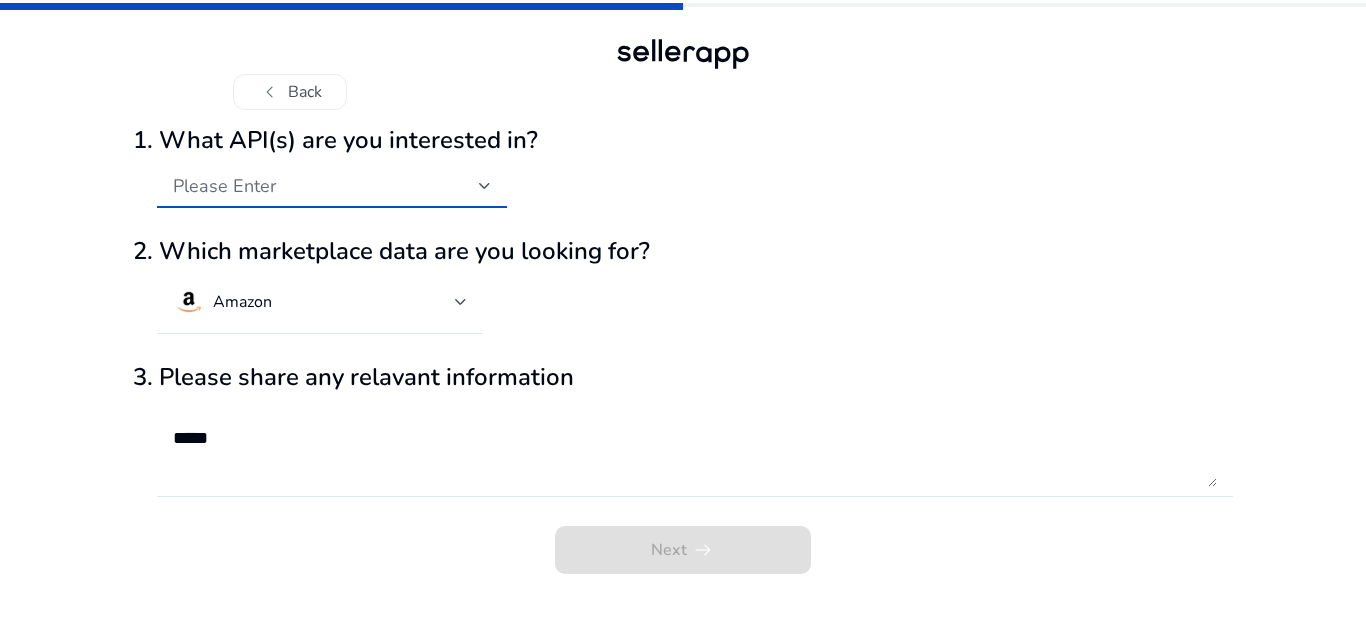 click on "Please Enter" at bounding box center (326, 186) 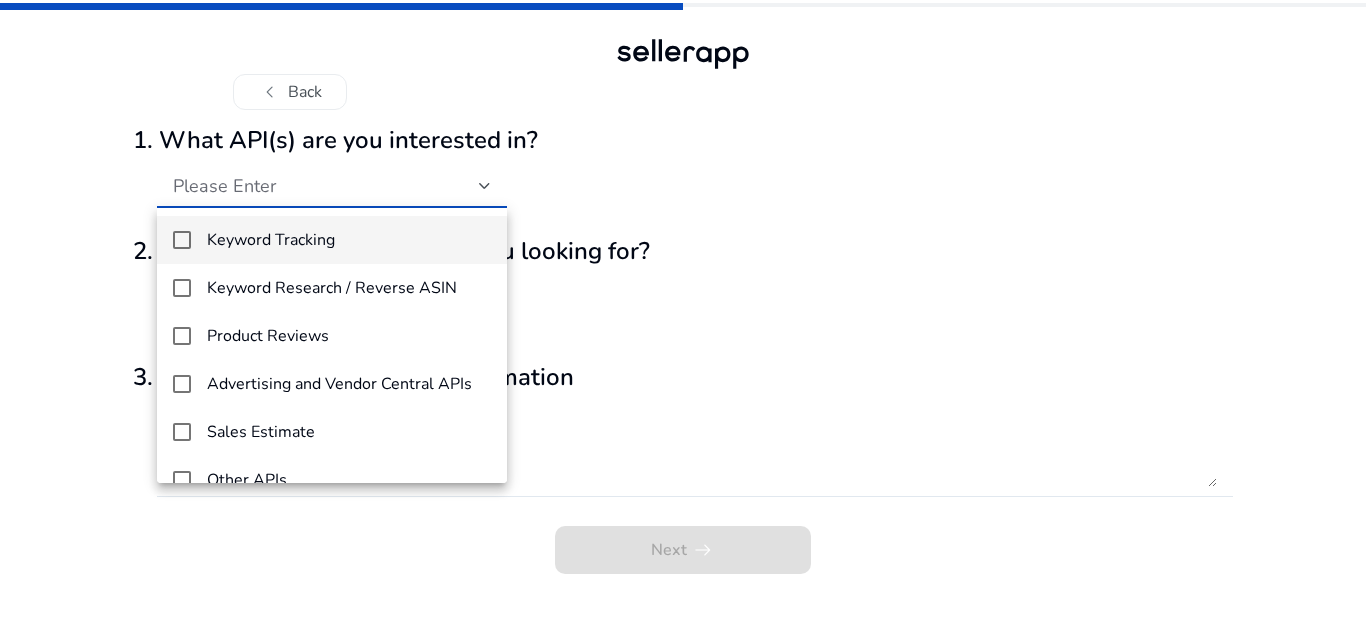 click at bounding box center [182, 240] 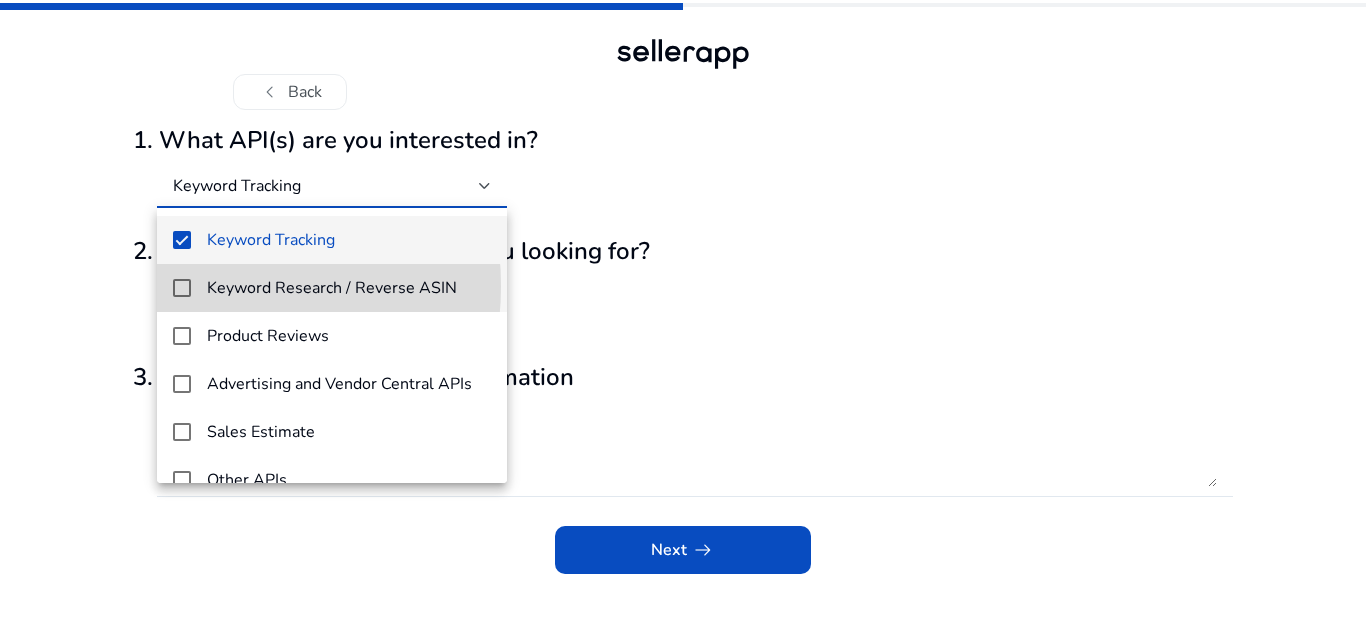 click at bounding box center (182, 288) 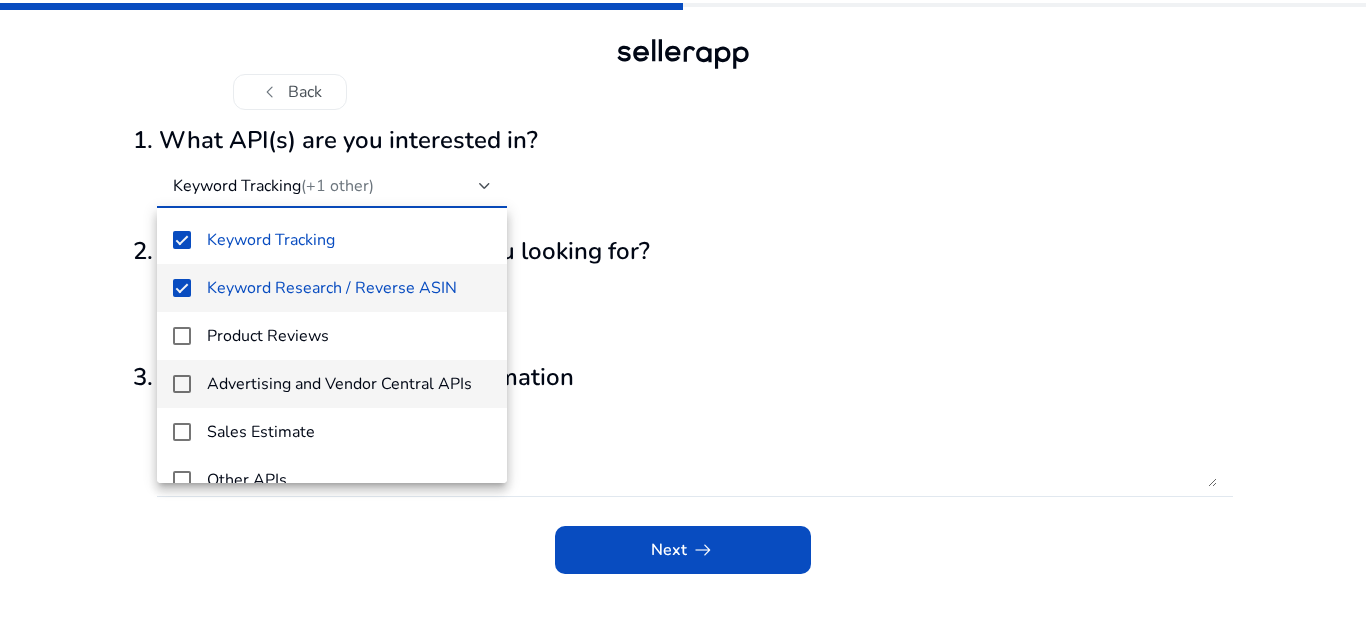 click at bounding box center [182, 384] 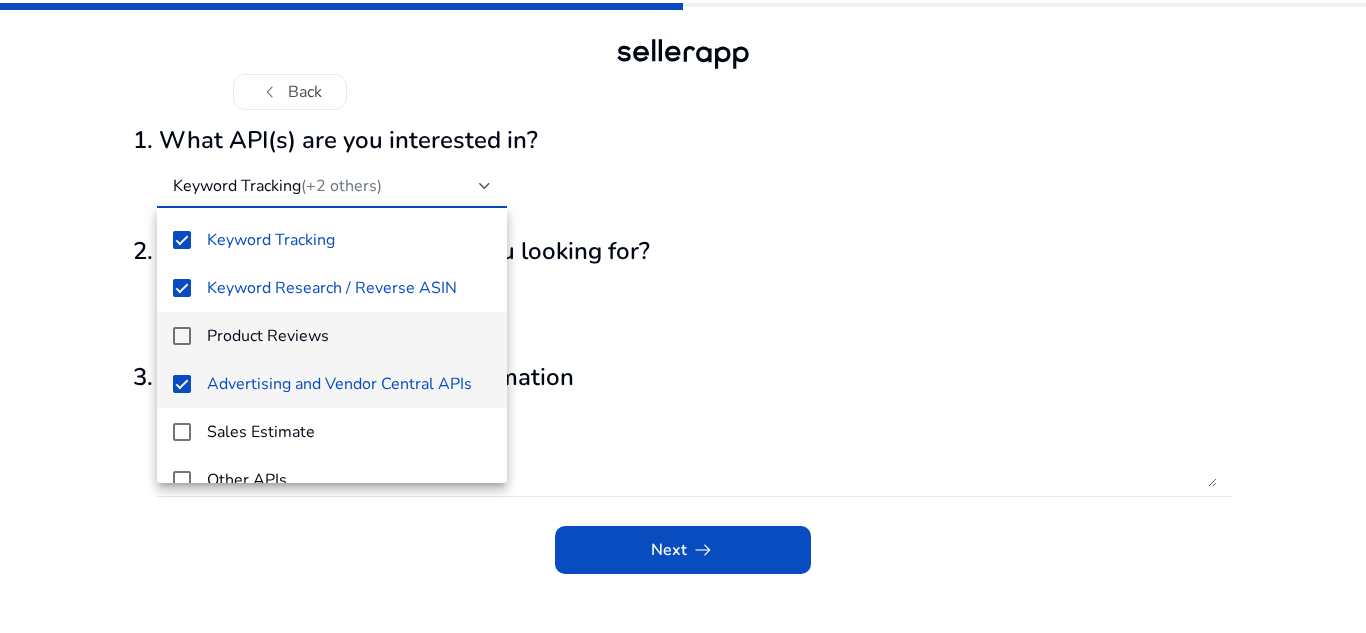 click at bounding box center (182, 336) 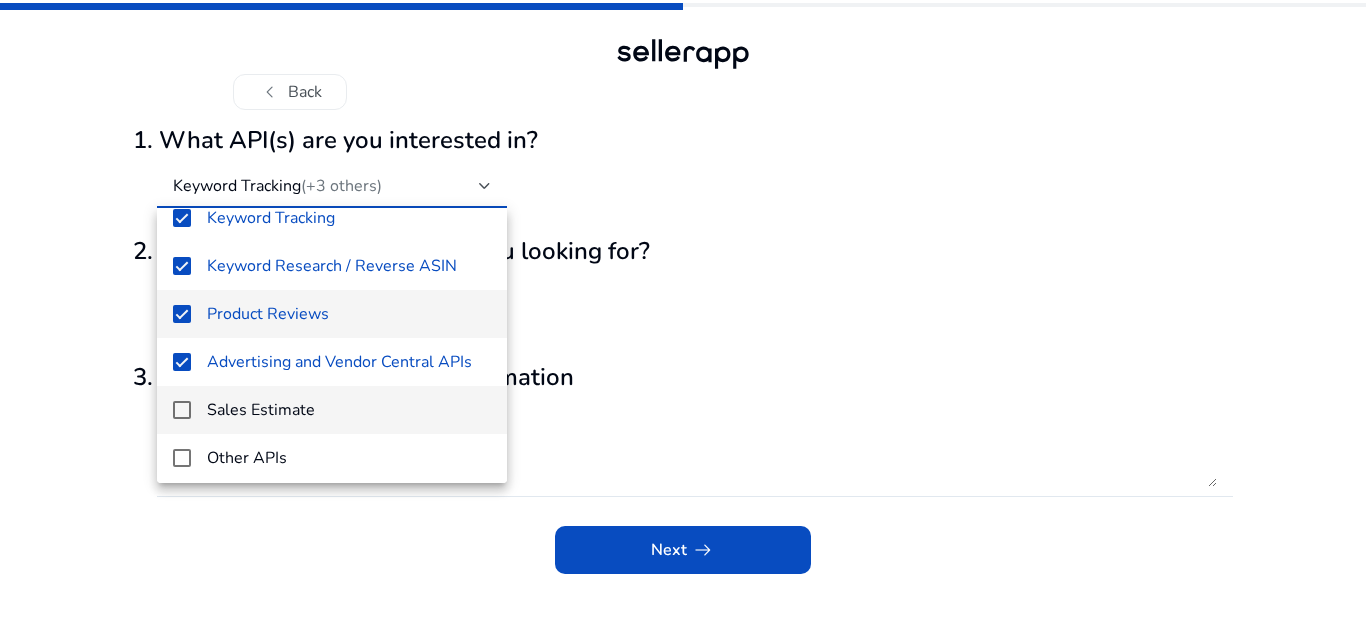 scroll, scrollTop: 29, scrollLeft: 0, axis: vertical 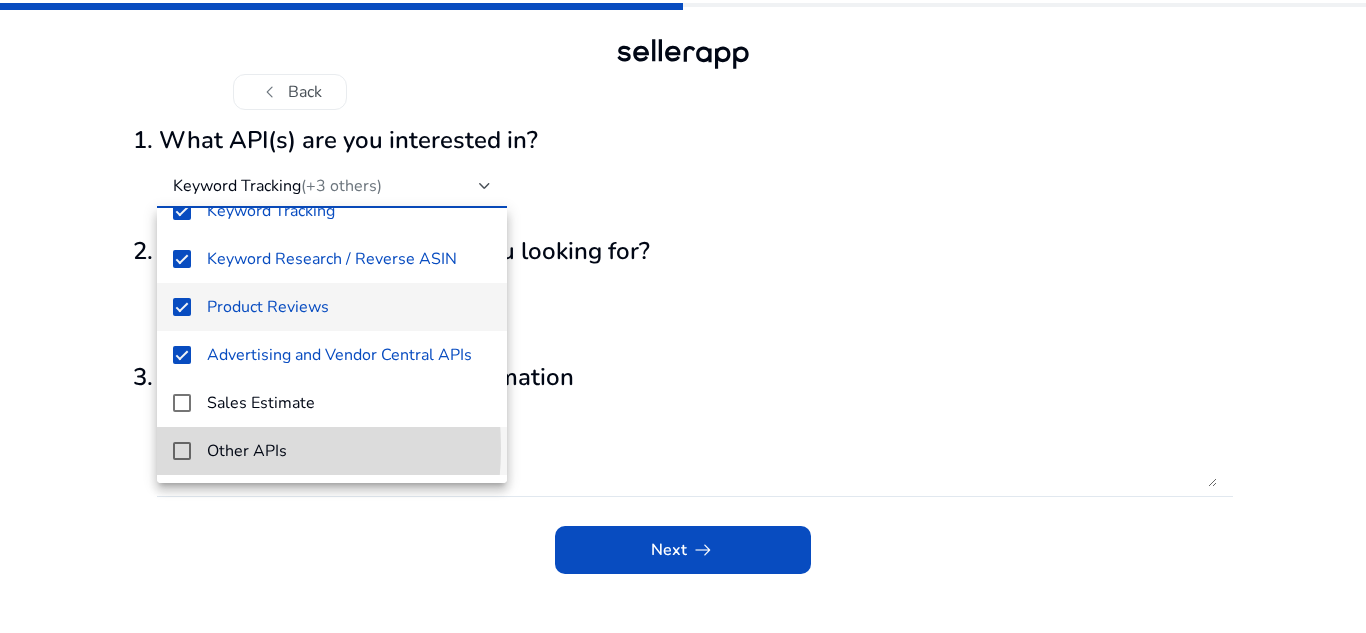 click at bounding box center (182, 451) 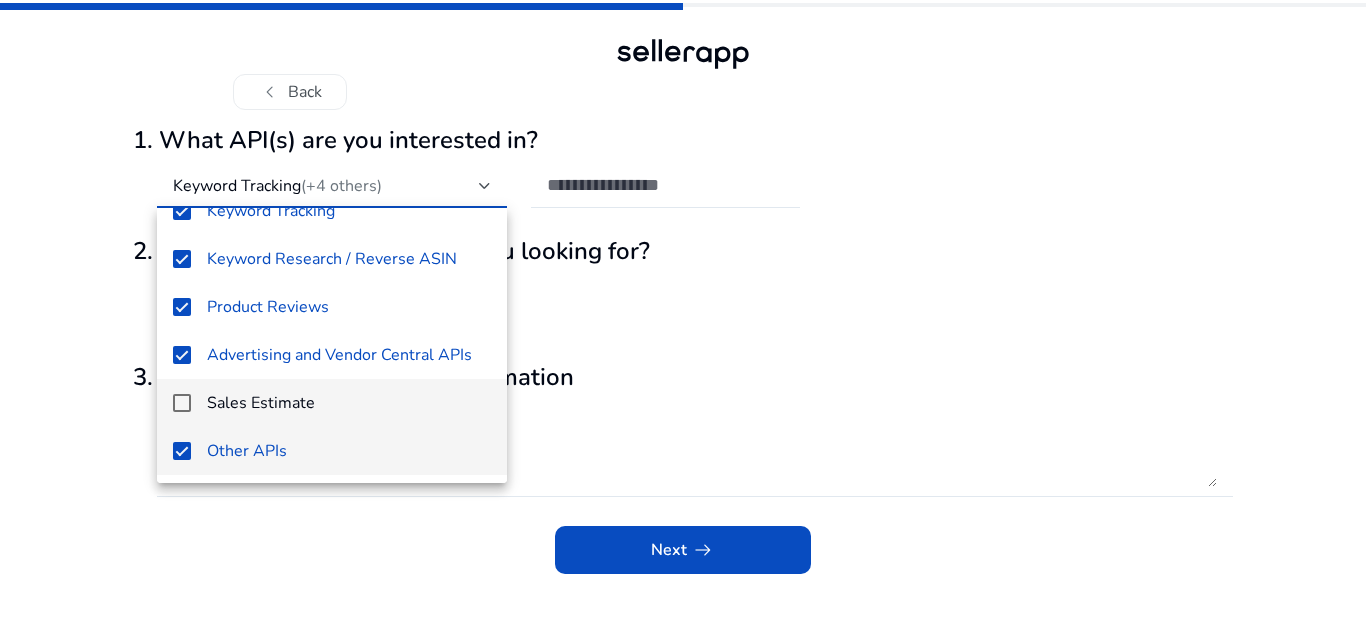 click at bounding box center (182, 403) 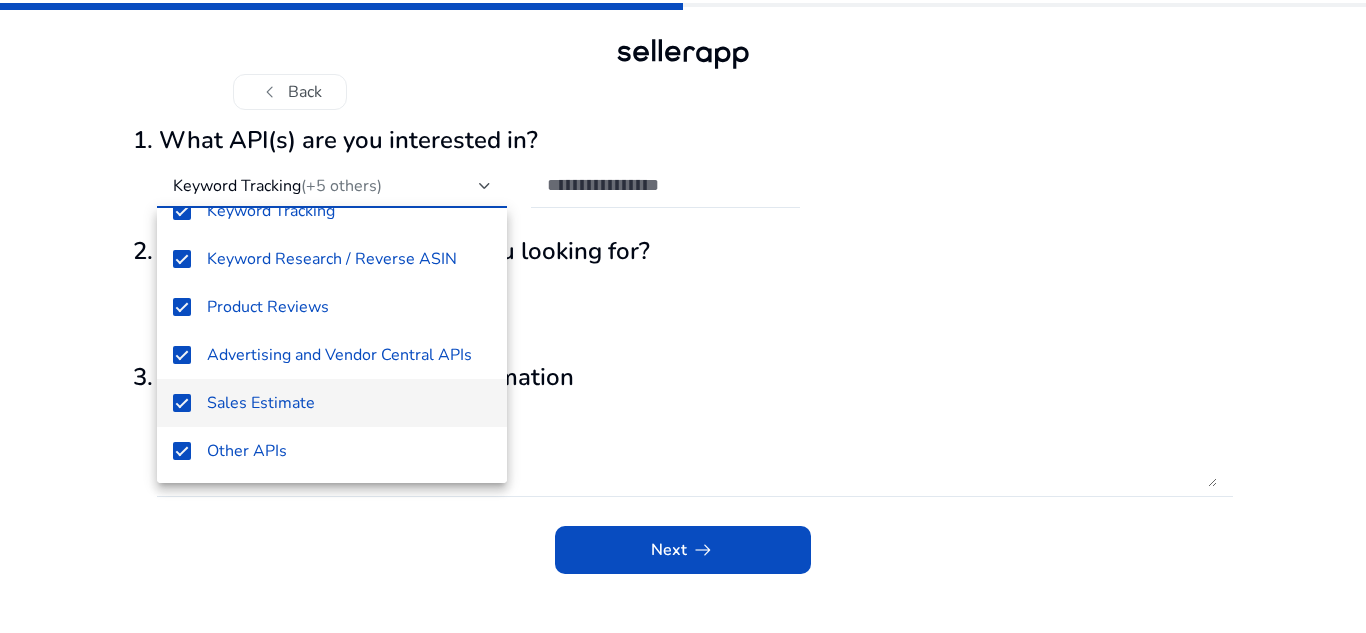 click at bounding box center (683, 316) 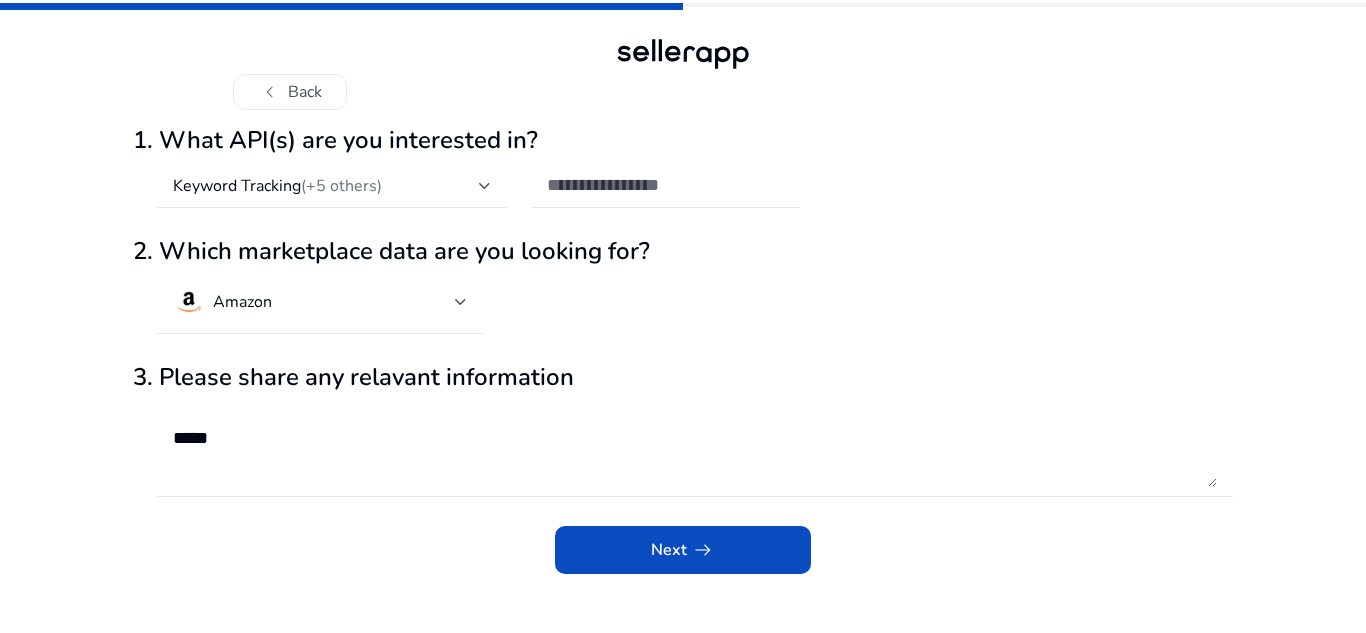 click 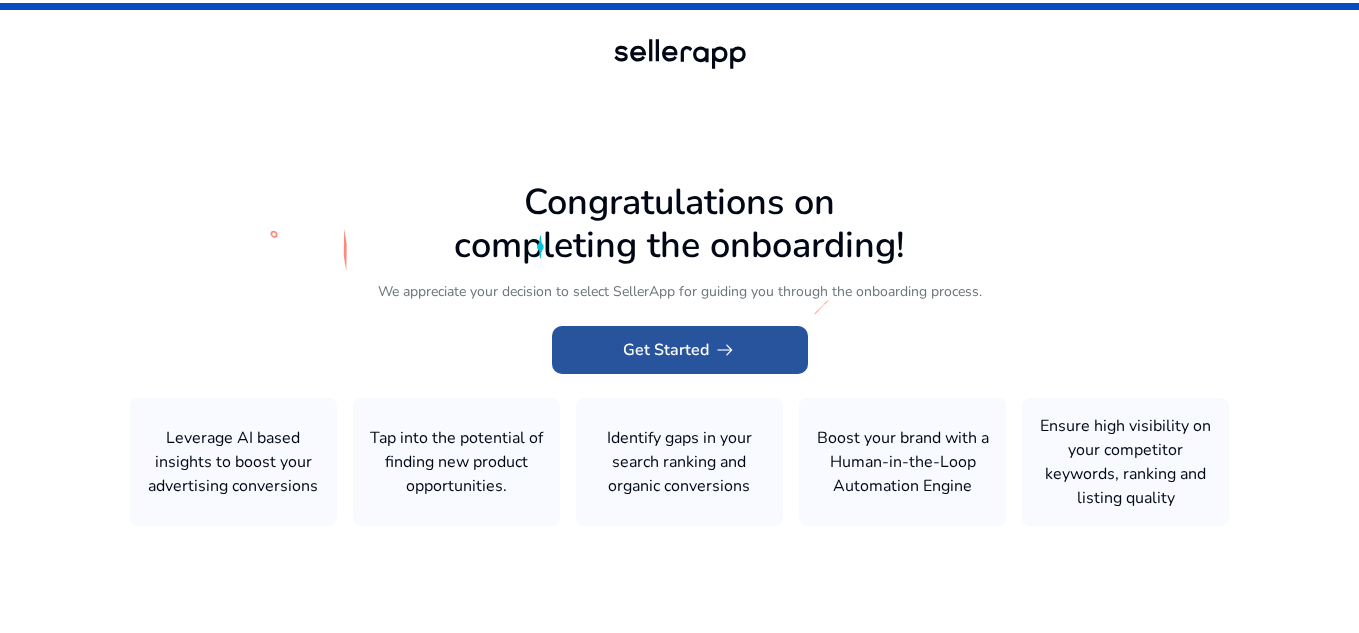 click on "Get Started   arrow_right_alt" 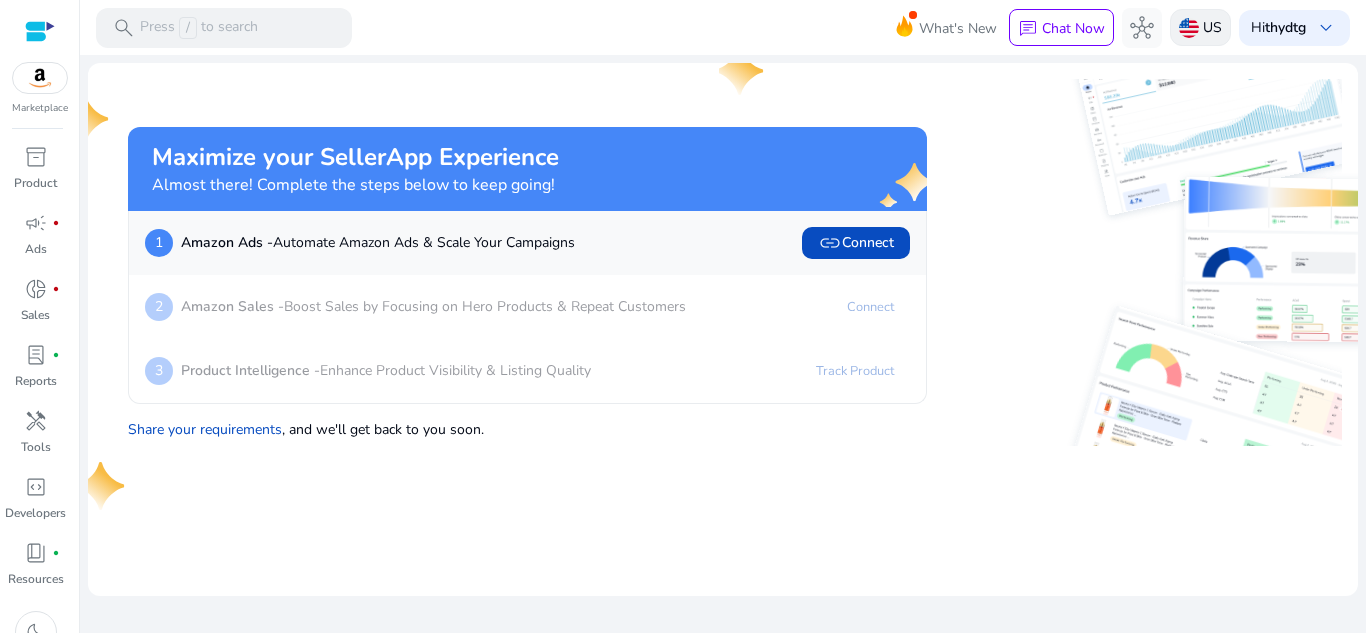 click on "US" at bounding box center (1212, 27) 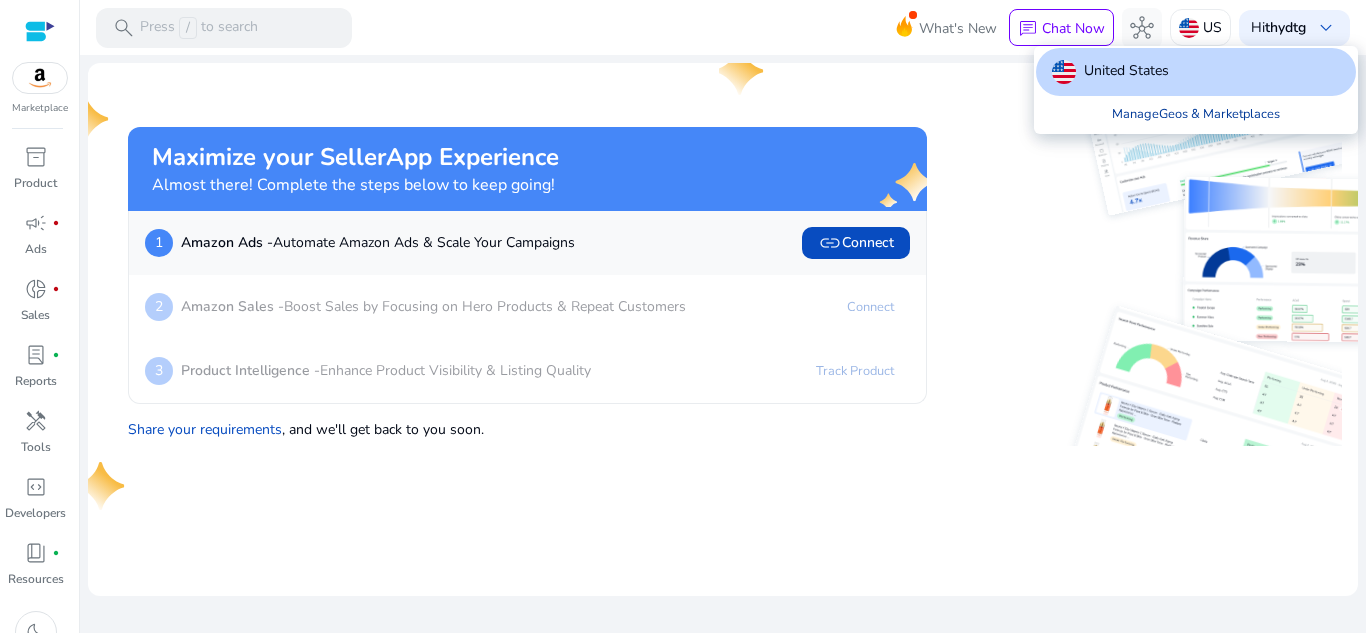 click on "Manage   Geos & Marketplaces" at bounding box center [1196, 114] 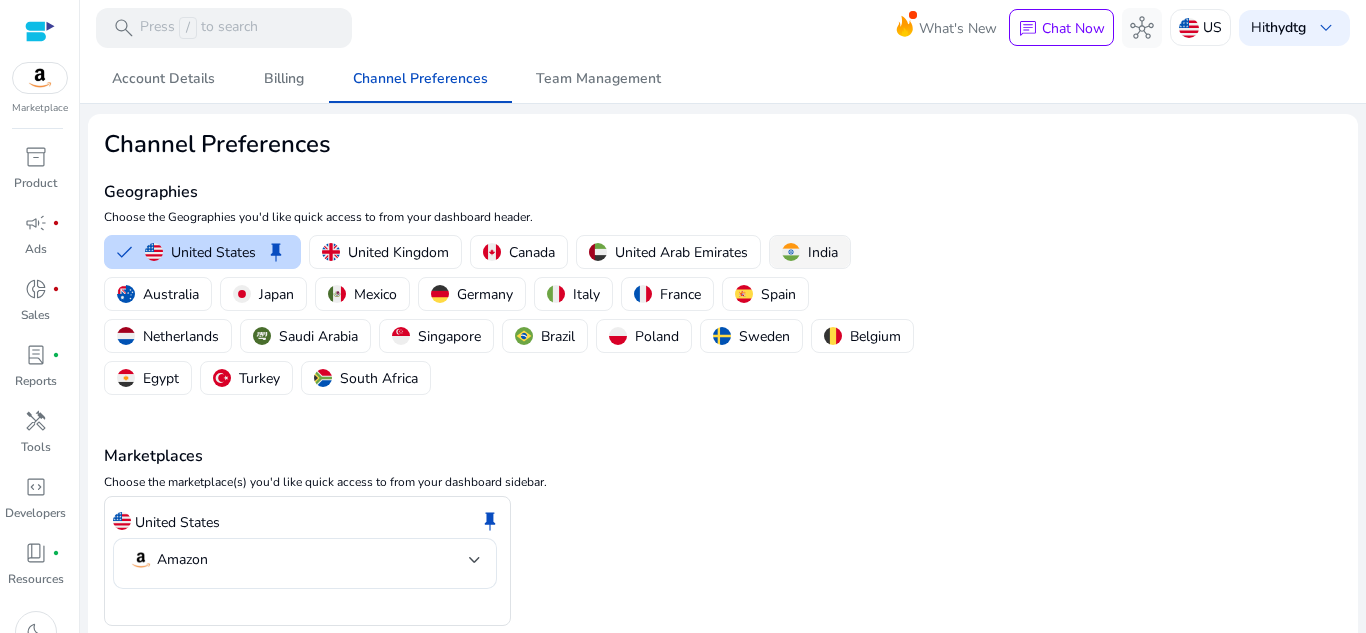 click at bounding box center [791, 252] 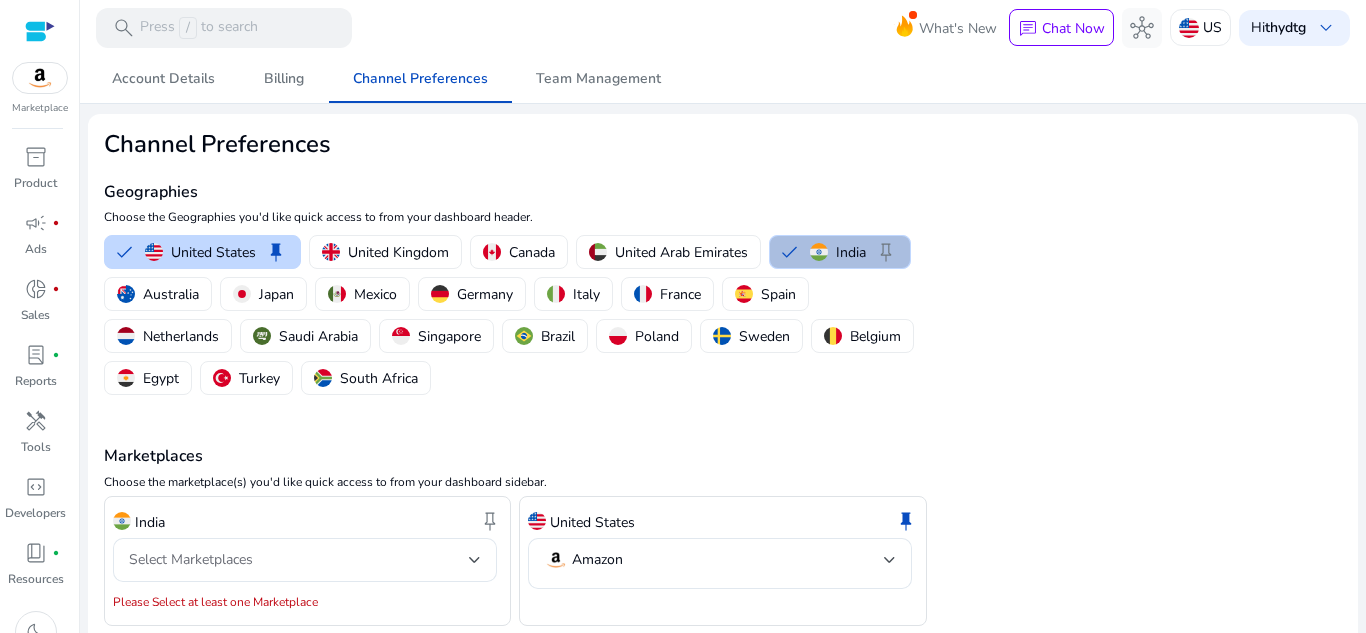 scroll, scrollTop: 70, scrollLeft: 0, axis: vertical 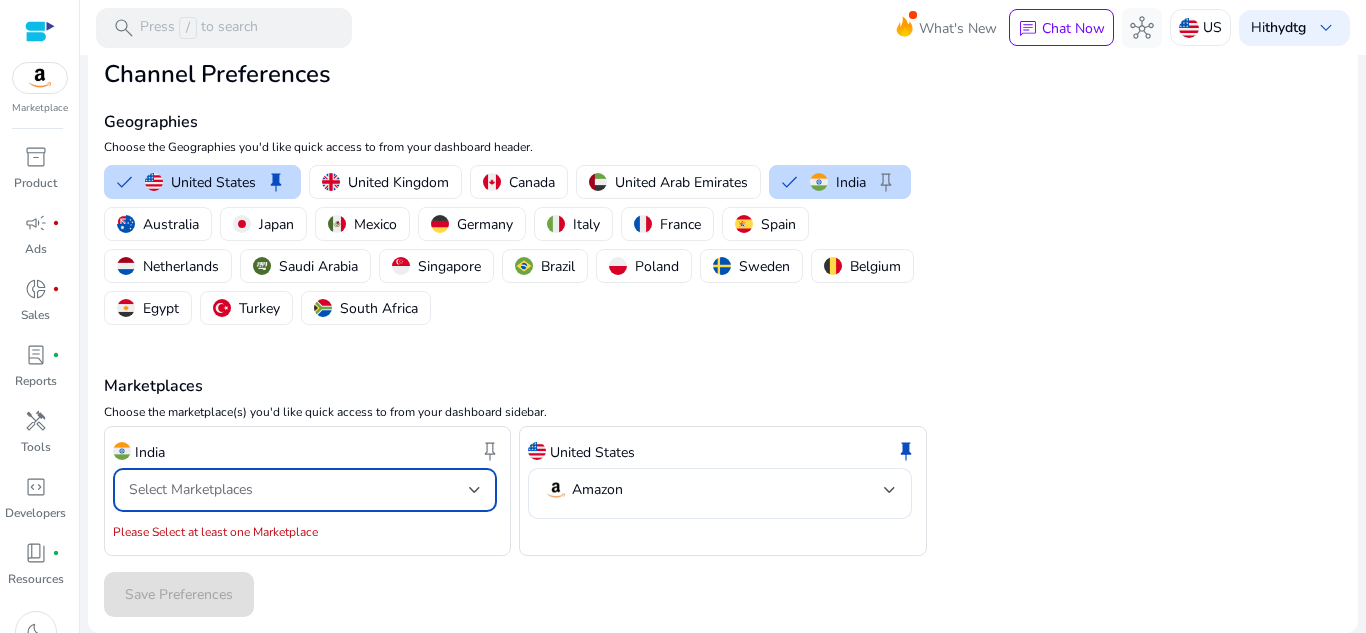 click on "Select Marketplaces" at bounding box center (299, 490) 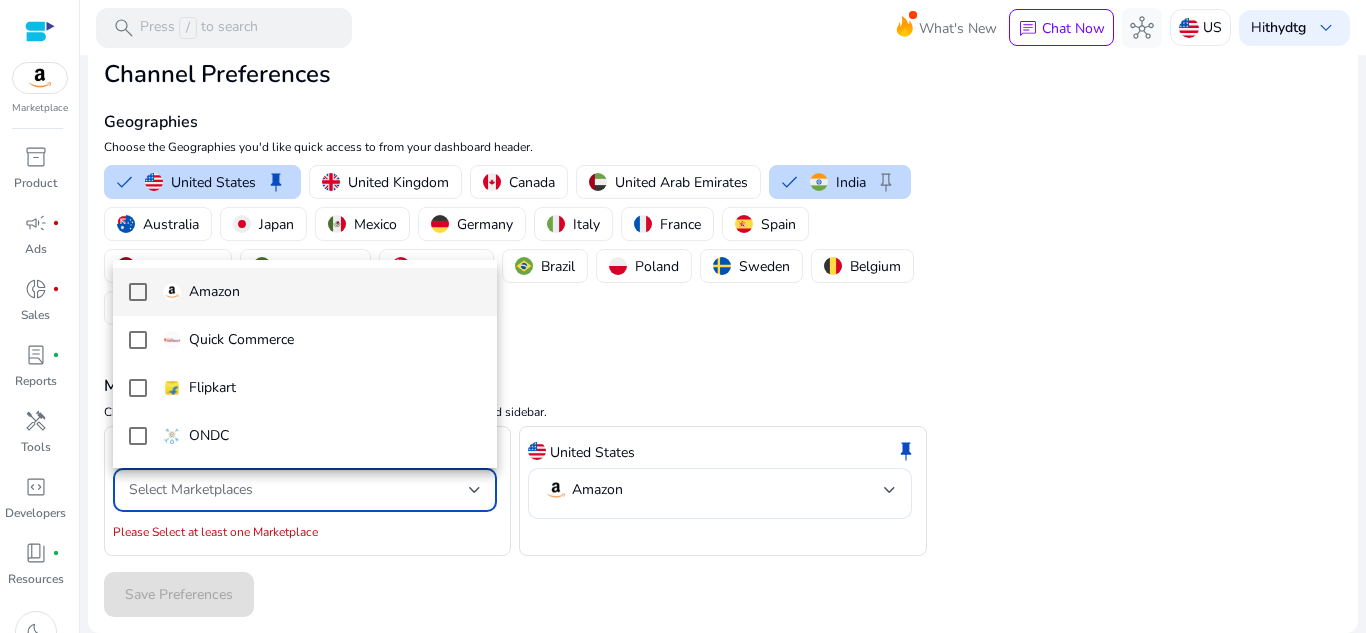 click on "Amazon" at bounding box center [214, 292] 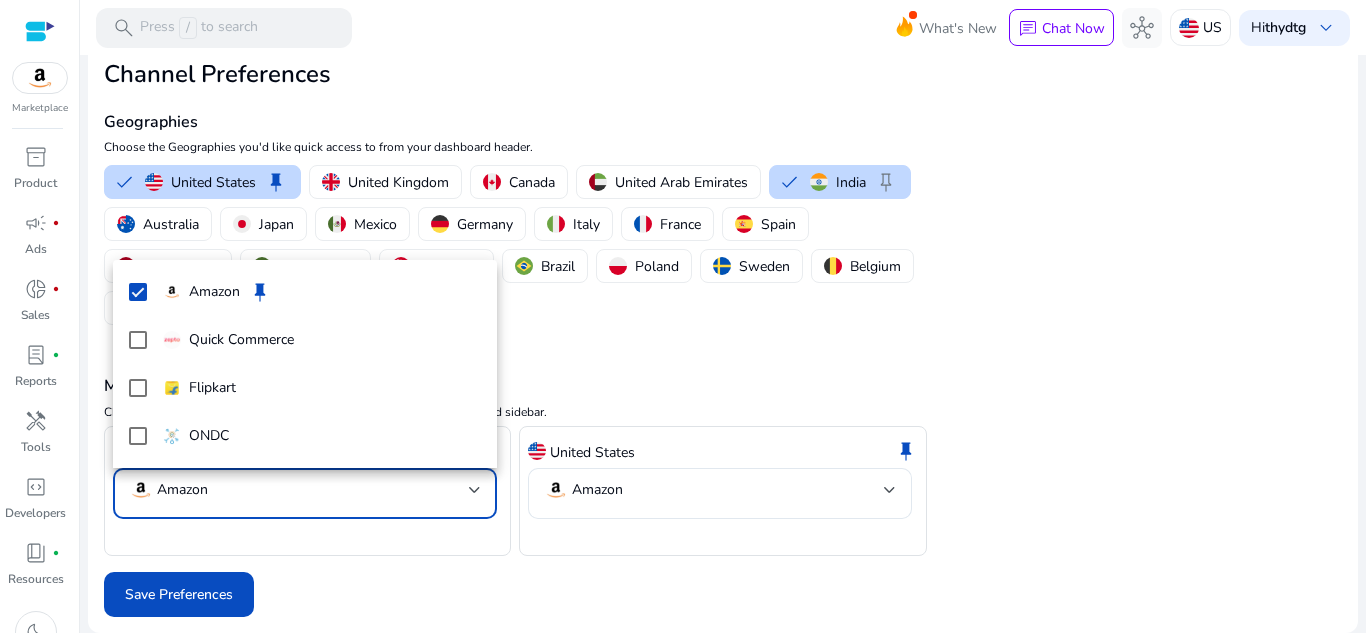 click at bounding box center (683, 316) 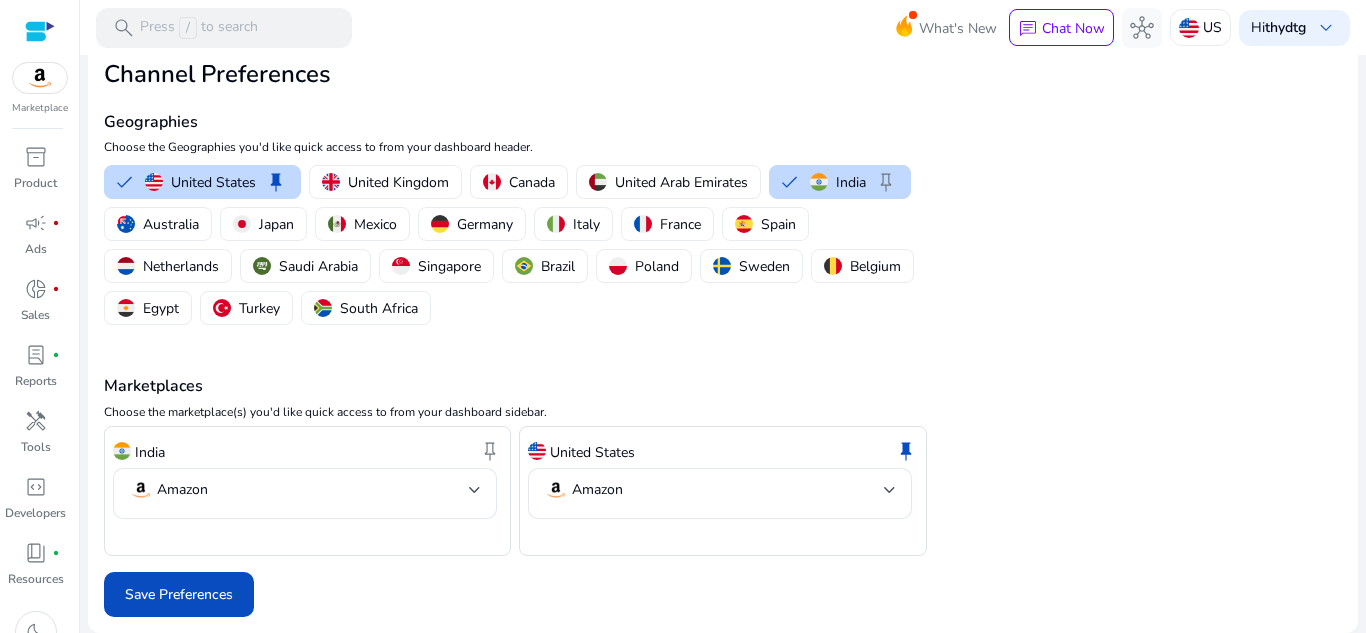 click on "United States  keep" 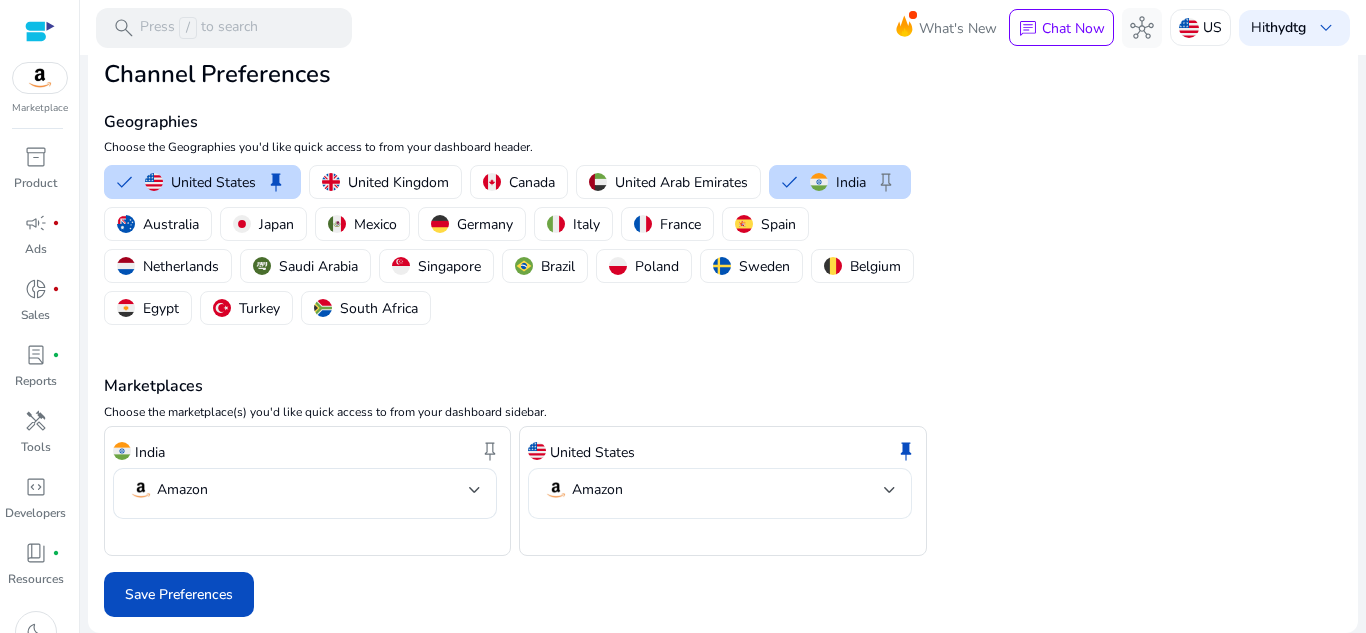 click on "Amazon" at bounding box center (714, 490) 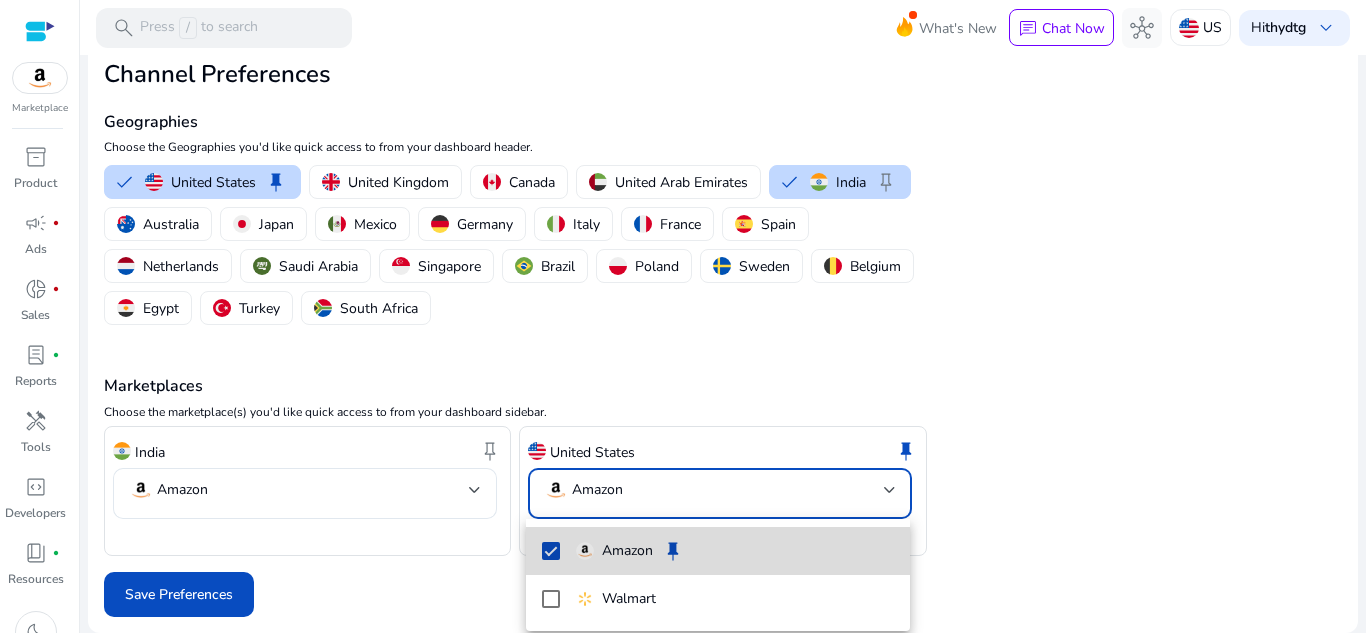 click at bounding box center (551, 551) 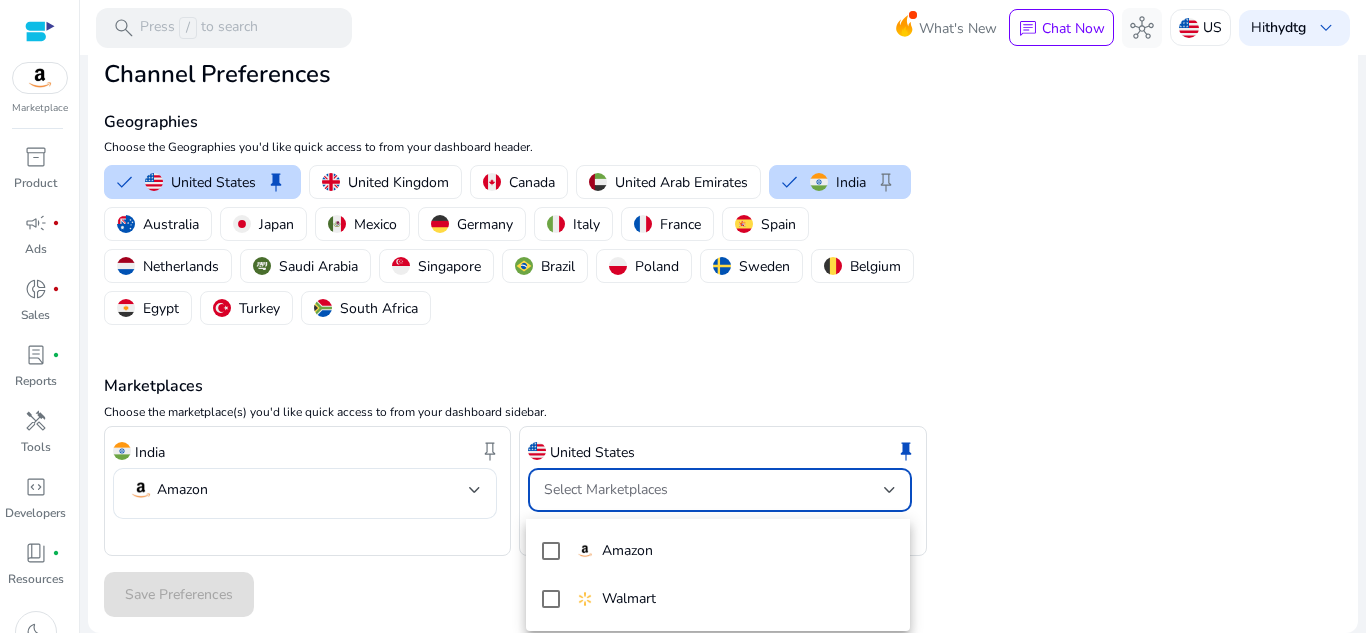 click at bounding box center [683, 316] 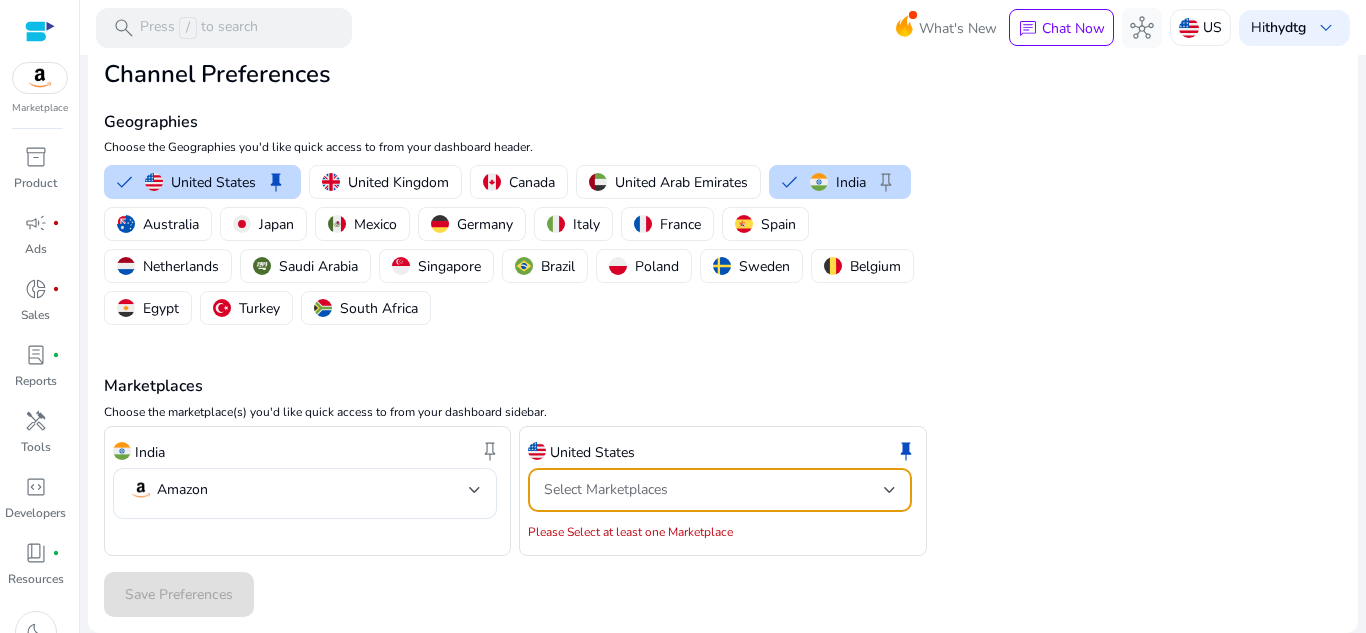 click on "Select Marketplaces" at bounding box center [606, 489] 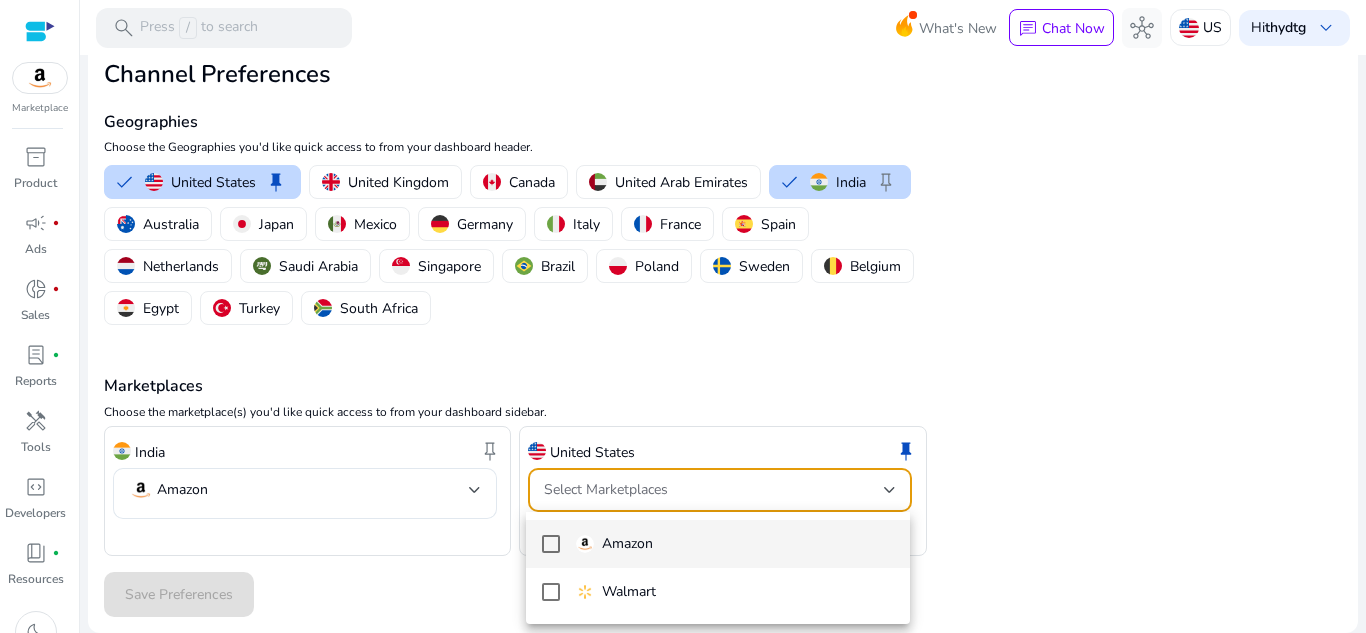 click on "Amazon" at bounding box center (627, 544) 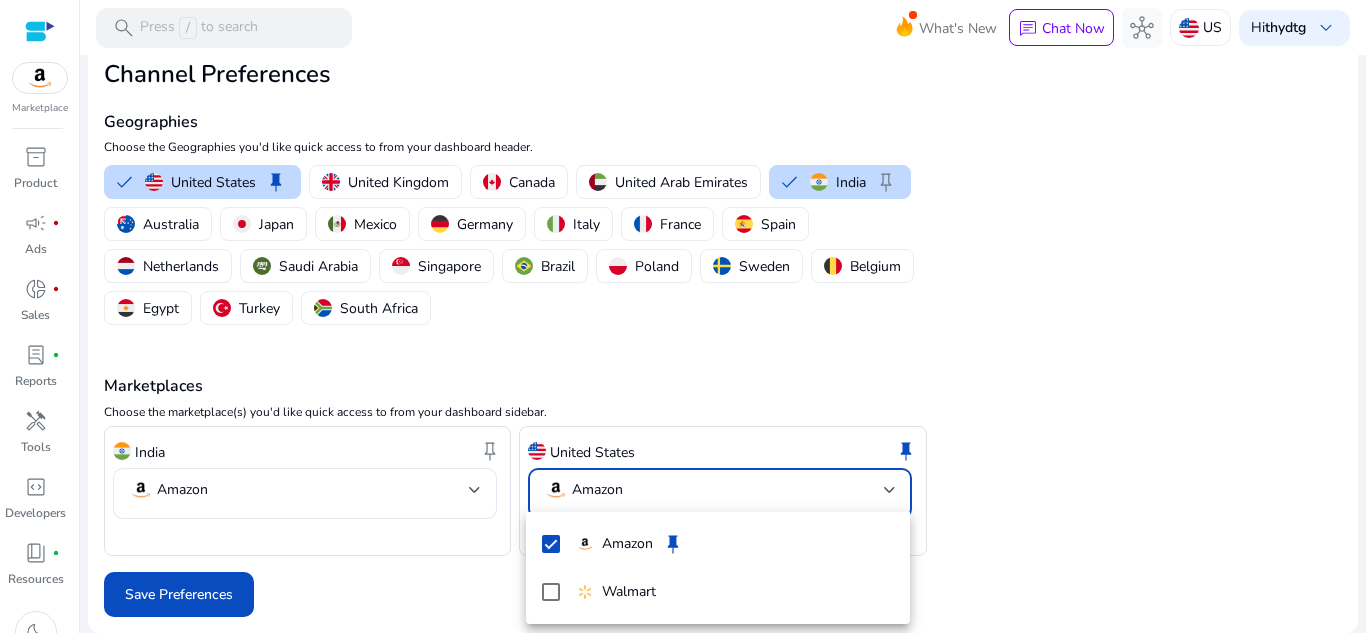 click at bounding box center (683, 316) 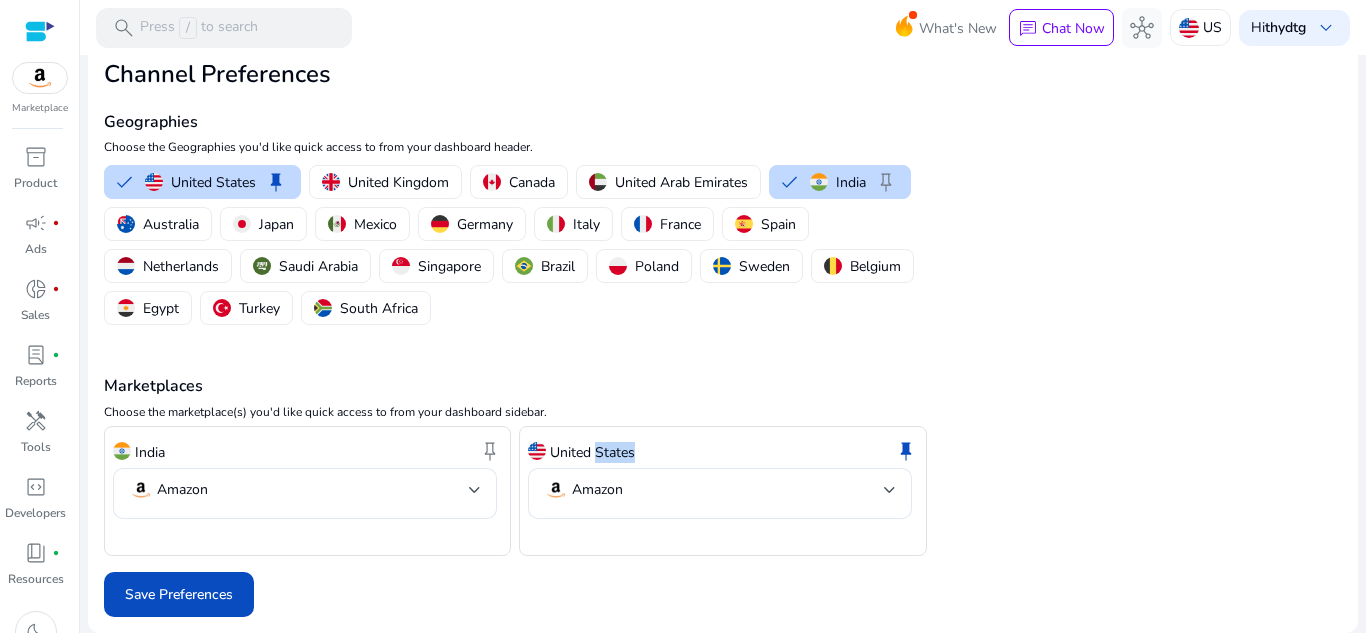 click on "United States" 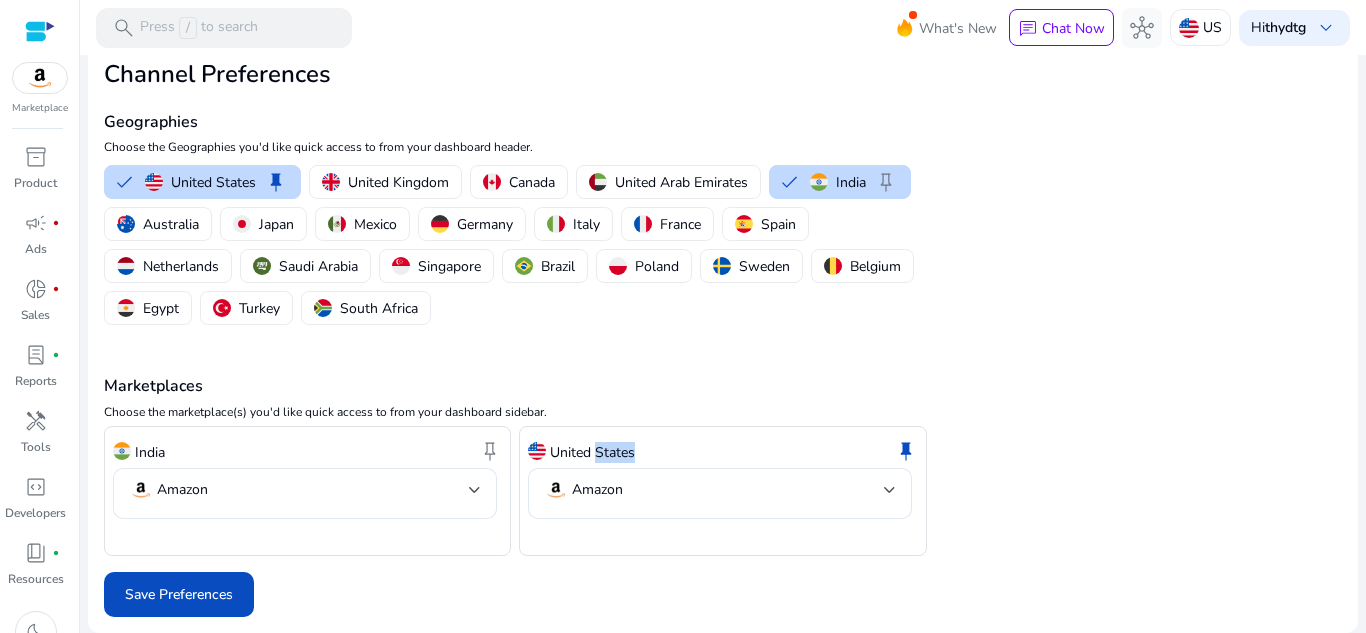 click on "United States" 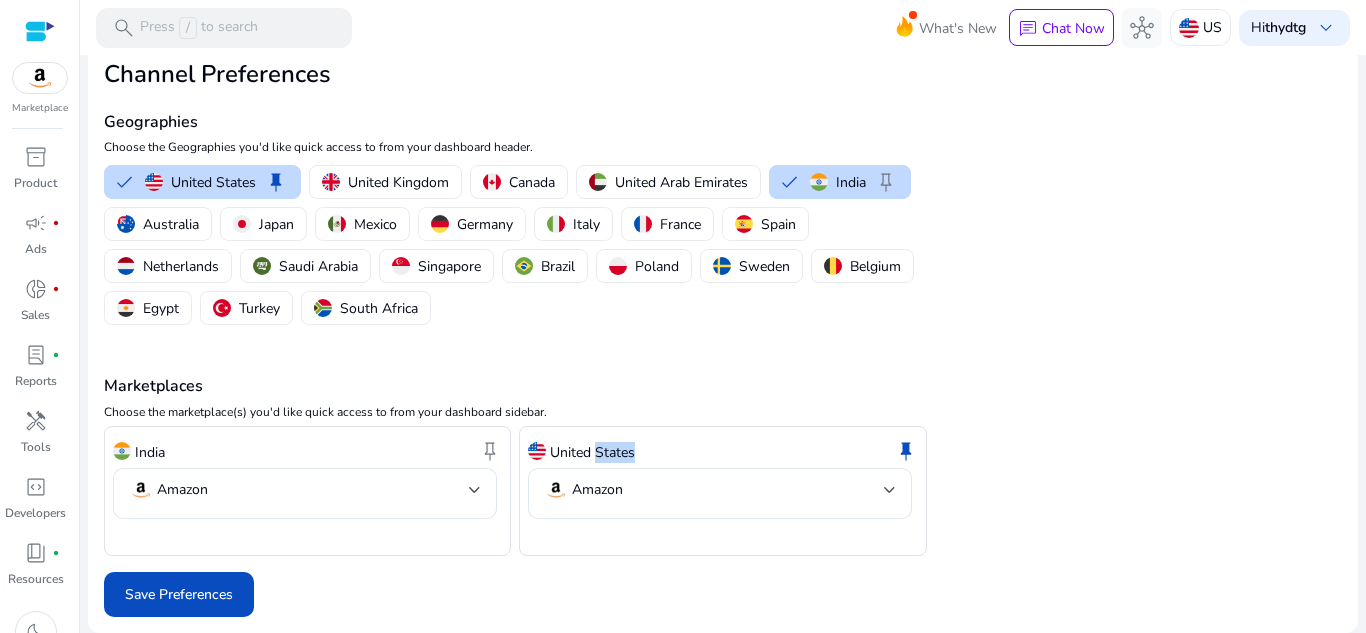 click on "United States" 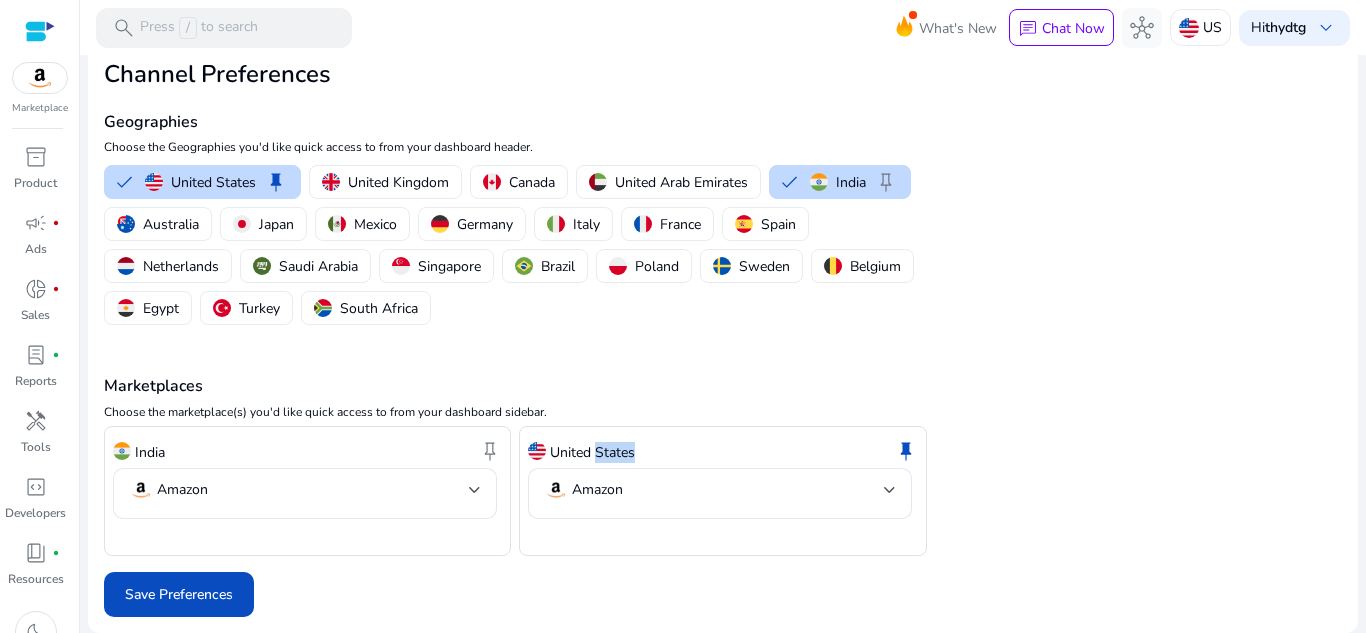 scroll, scrollTop: 0, scrollLeft: 0, axis: both 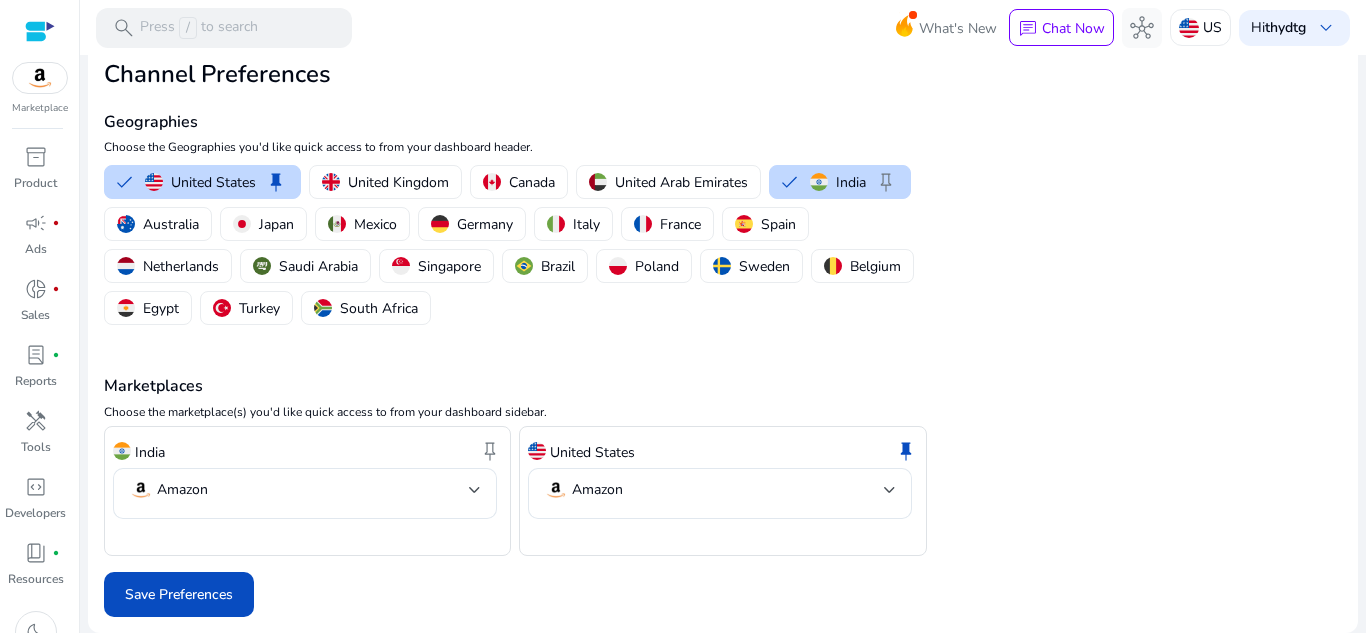 click on "Marketplaces  Choose the marketplace(s) you'd like quick access to from your dashboard sidebar.  India  keep   Amazon  United States  keep   Amazon" 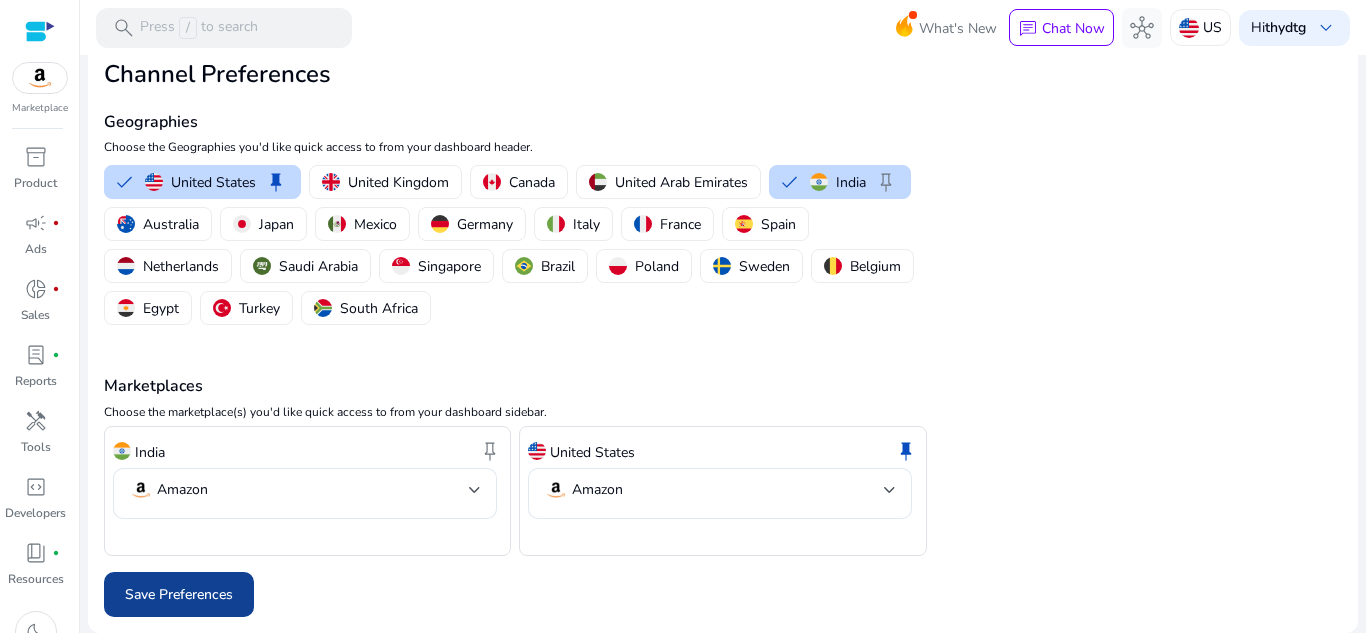 click 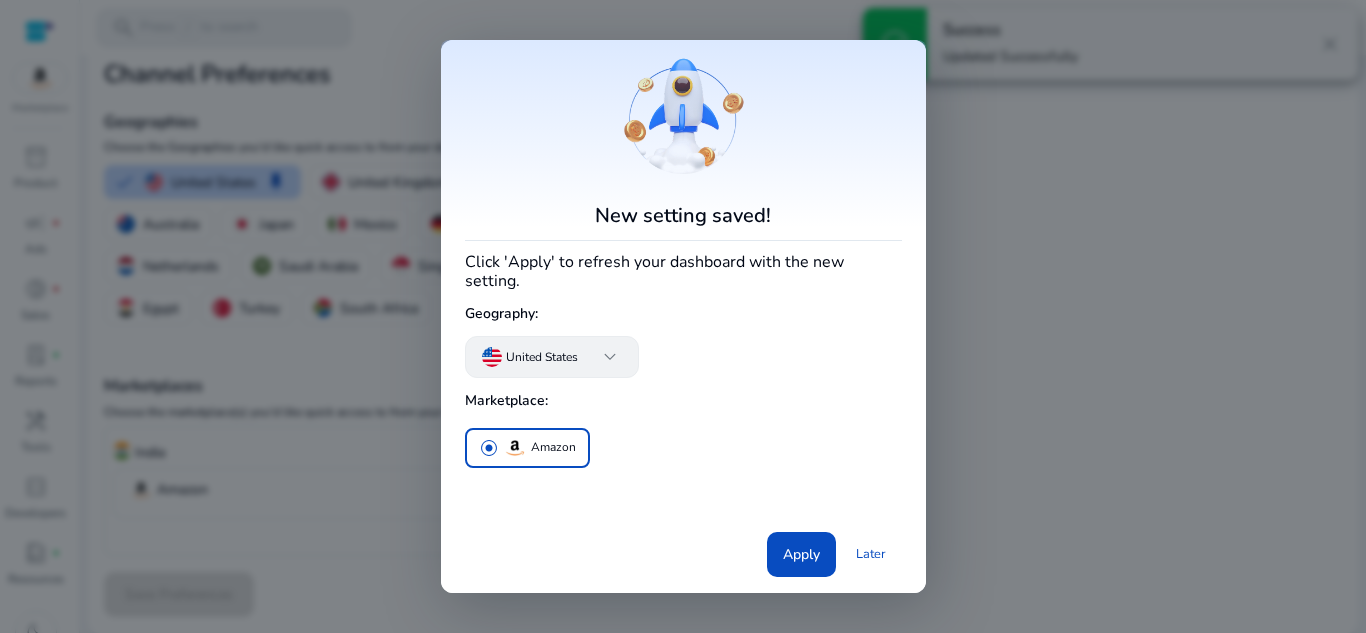 click on "United States" at bounding box center (542, 357) 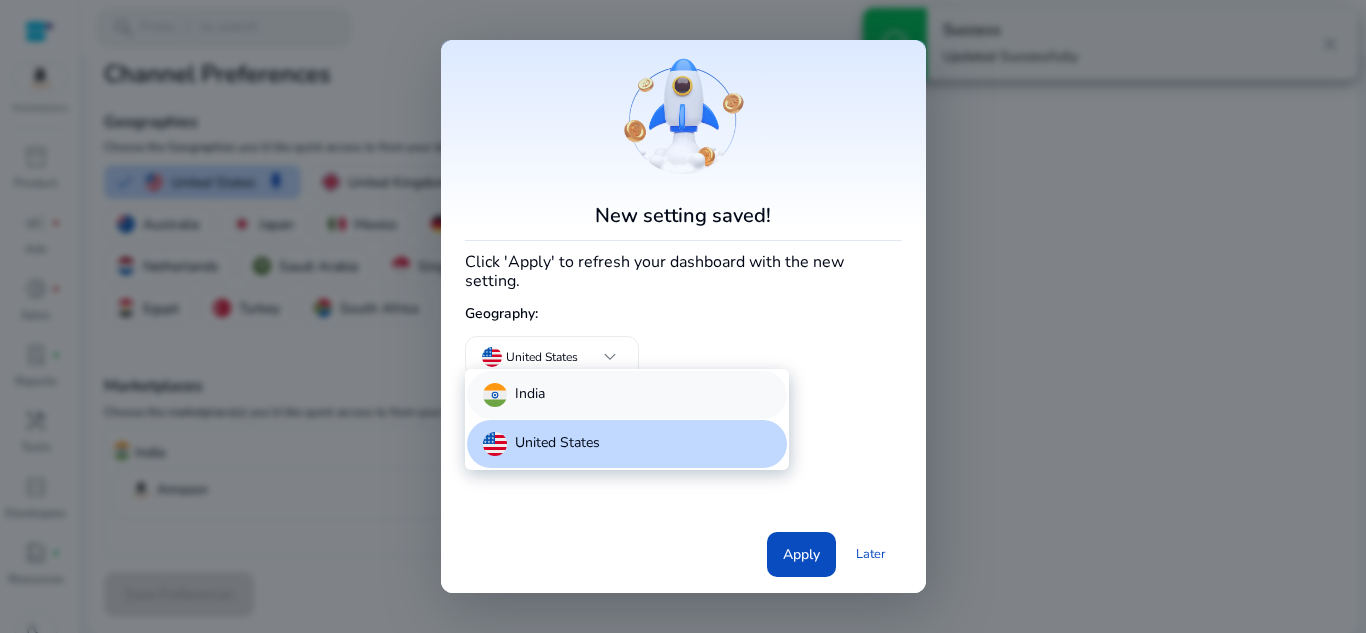 click on "India" at bounding box center [627, 395] 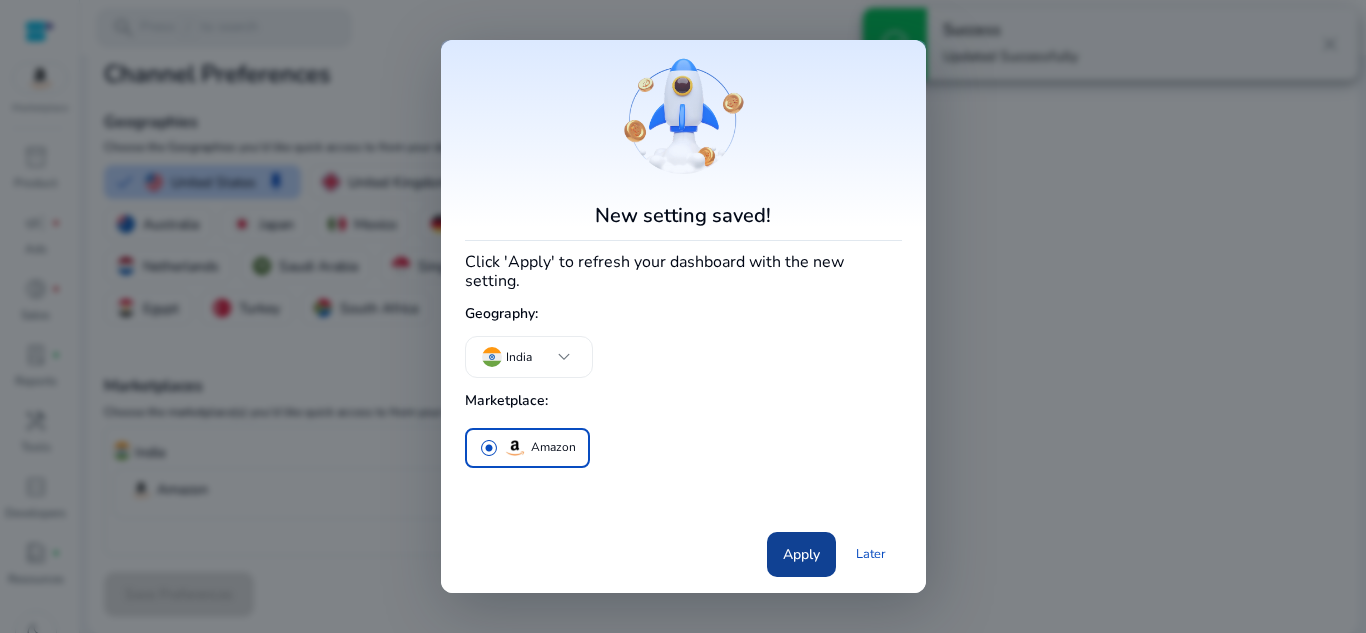 click on "Apply" at bounding box center (801, 554) 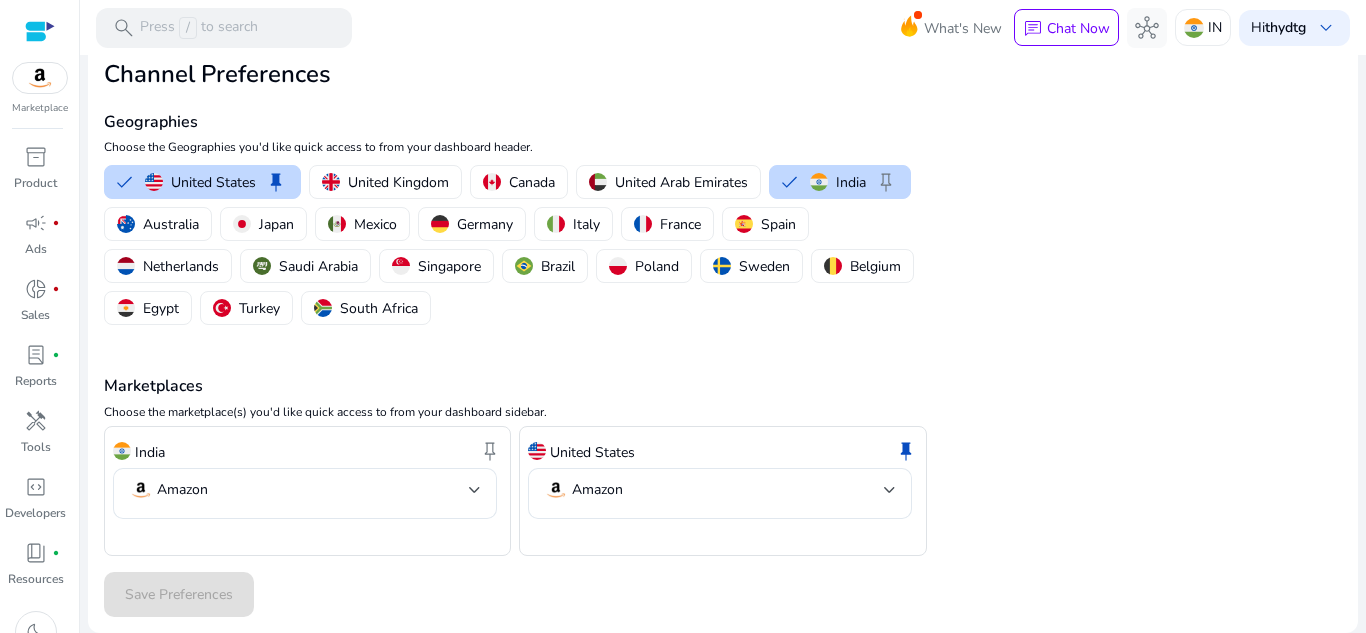 scroll, scrollTop: 0, scrollLeft: 0, axis: both 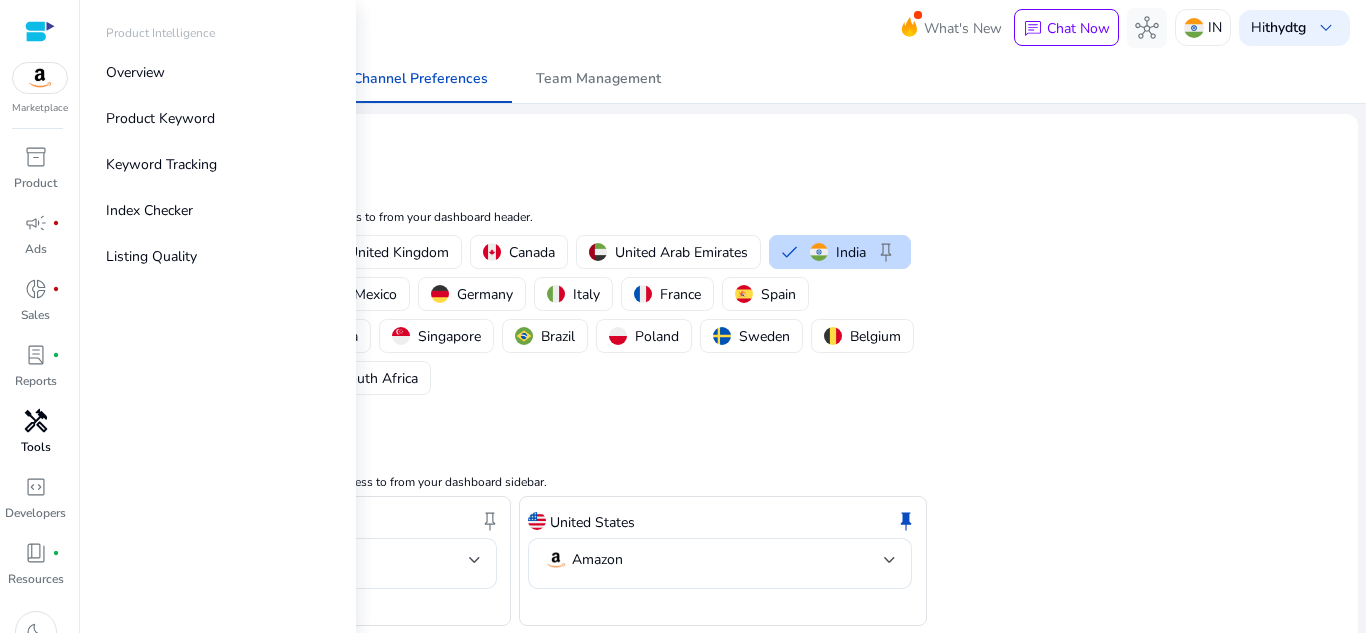 click on "Tools" at bounding box center [36, 447] 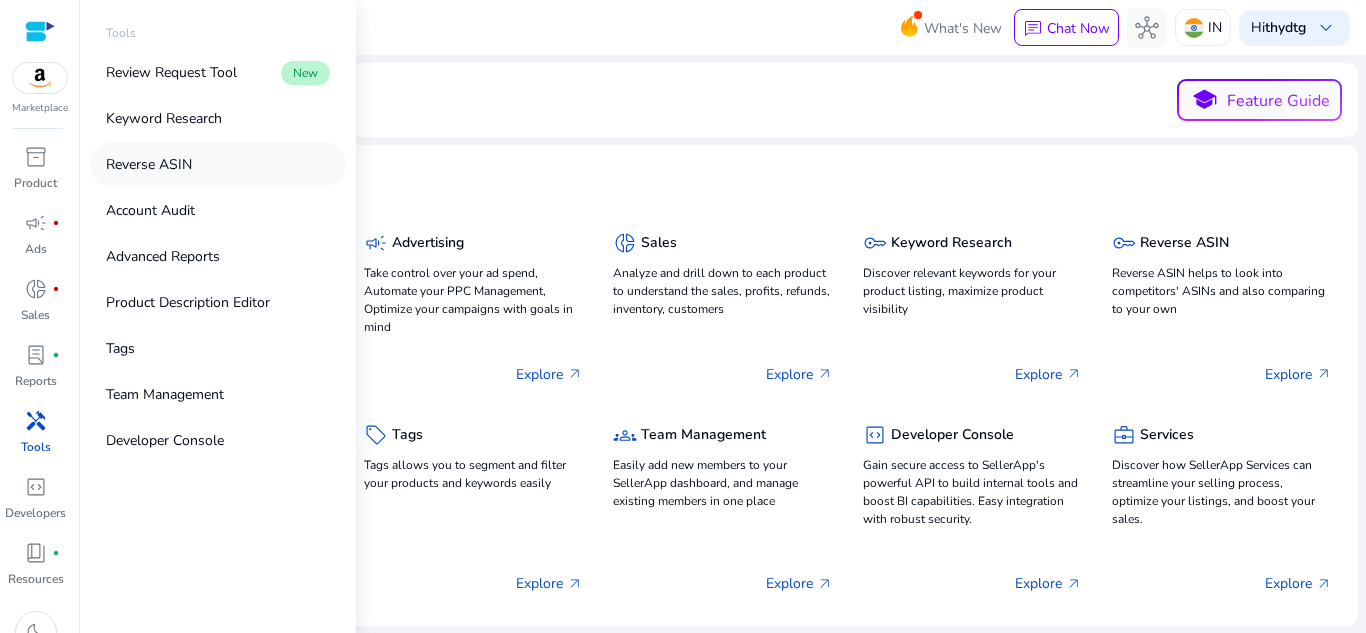 click on "Reverse ASIN" at bounding box center (149, 164) 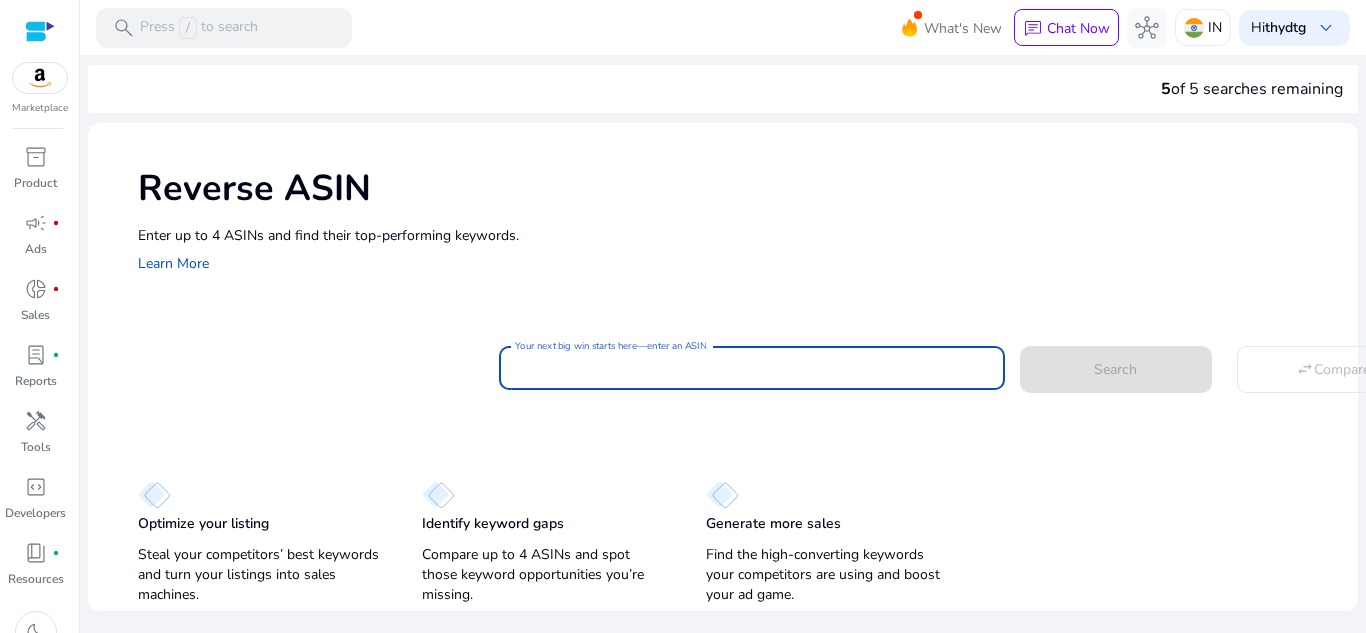click on "Your next big win starts here—enter an ASIN" at bounding box center [752, 368] 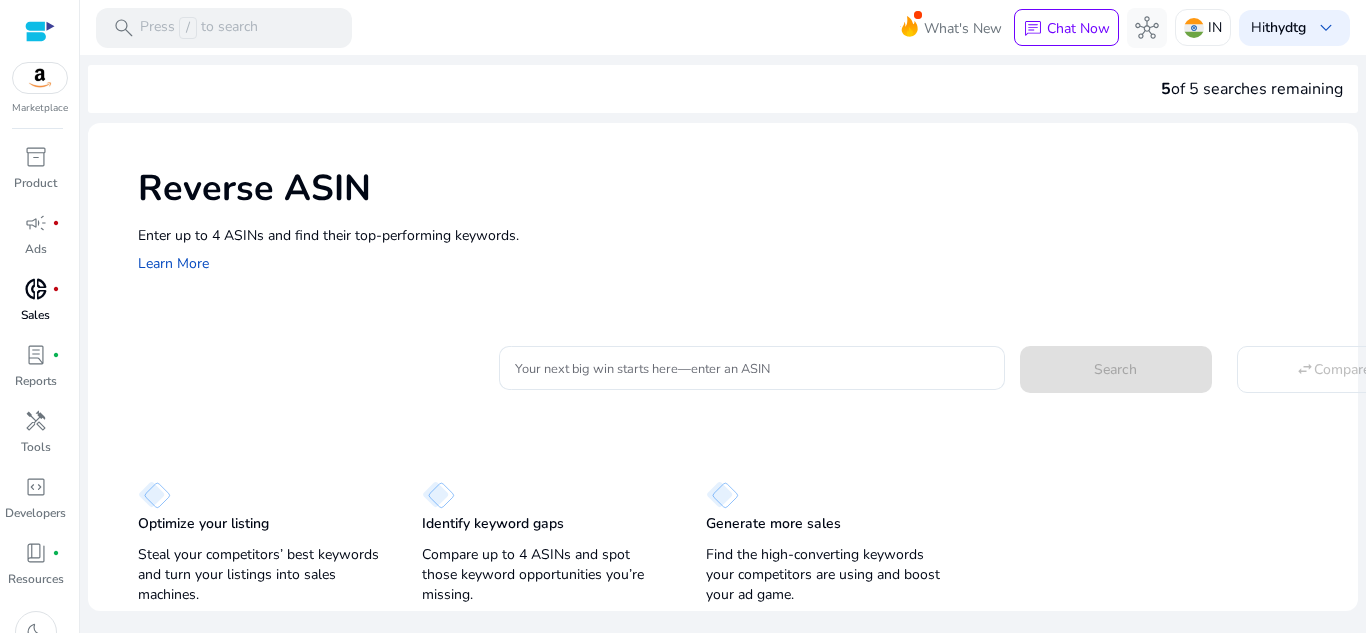 click on "donut_small" at bounding box center (36, 289) 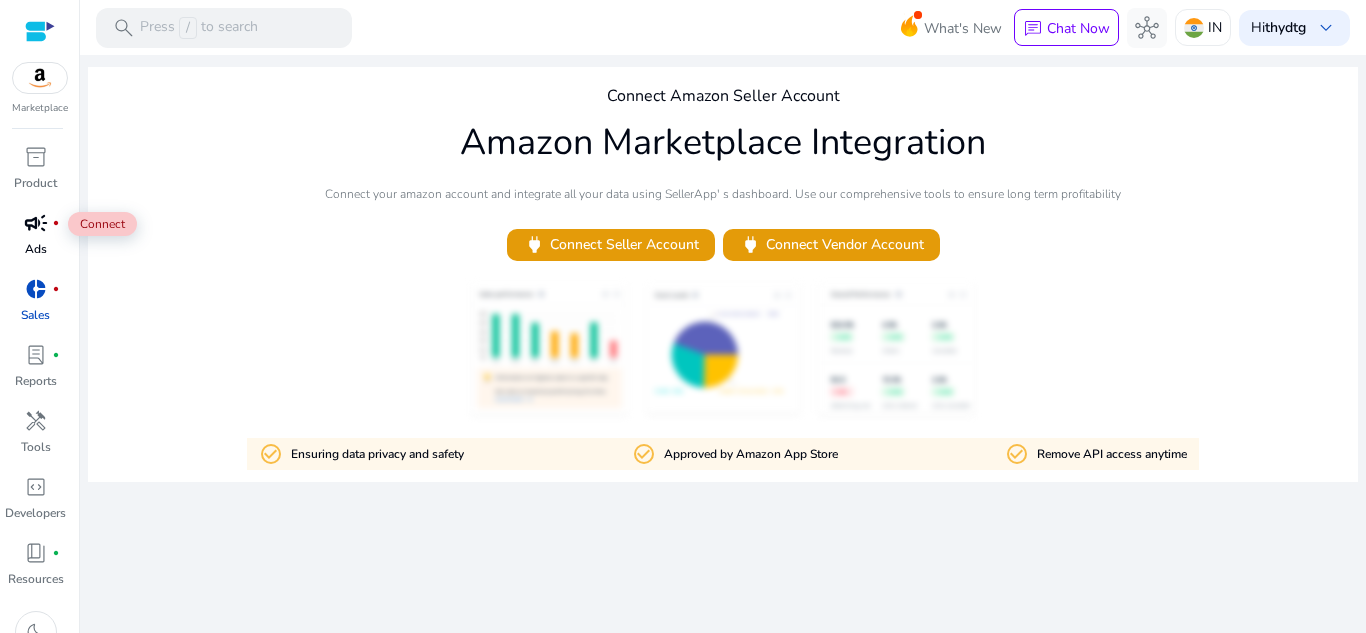 click on "campaign" at bounding box center [36, 223] 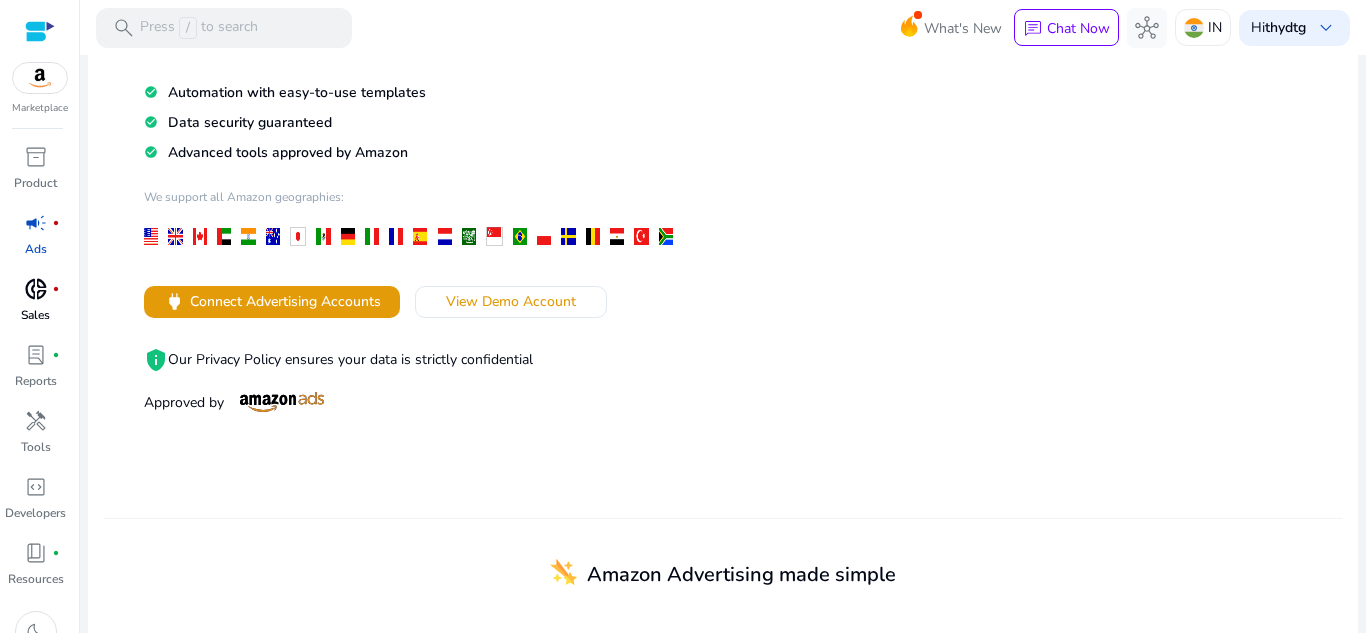 scroll, scrollTop: 300, scrollLeft: 0, axis: vertical 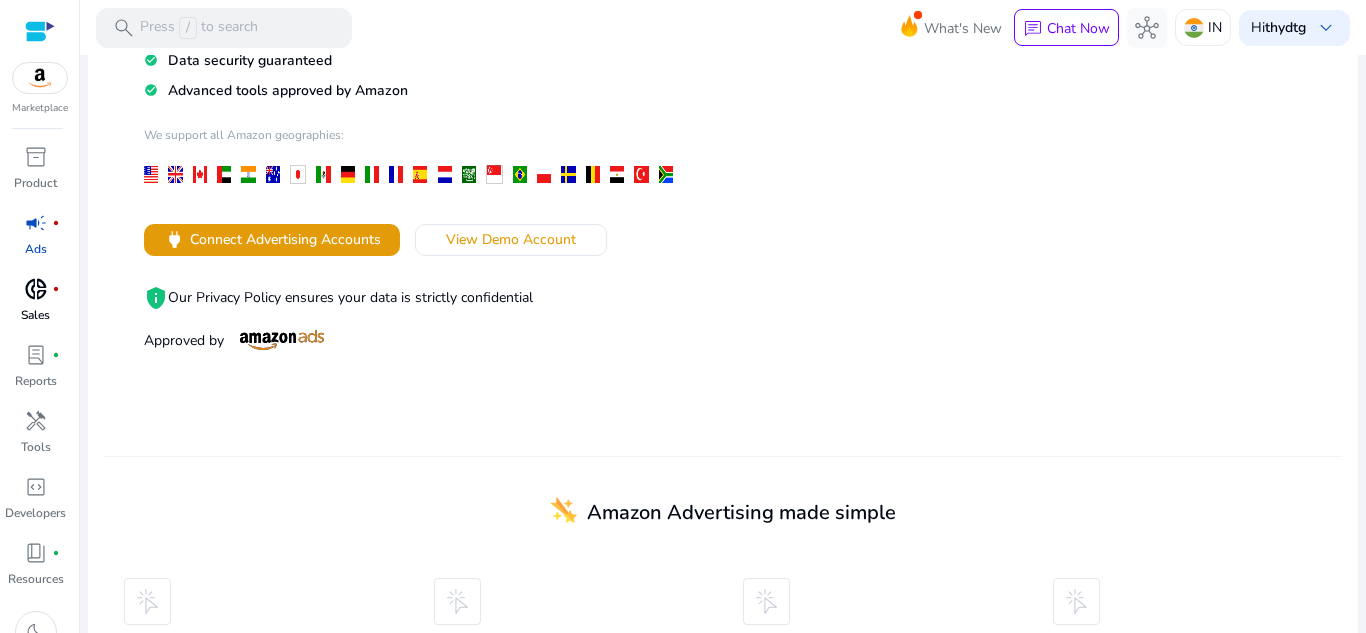click 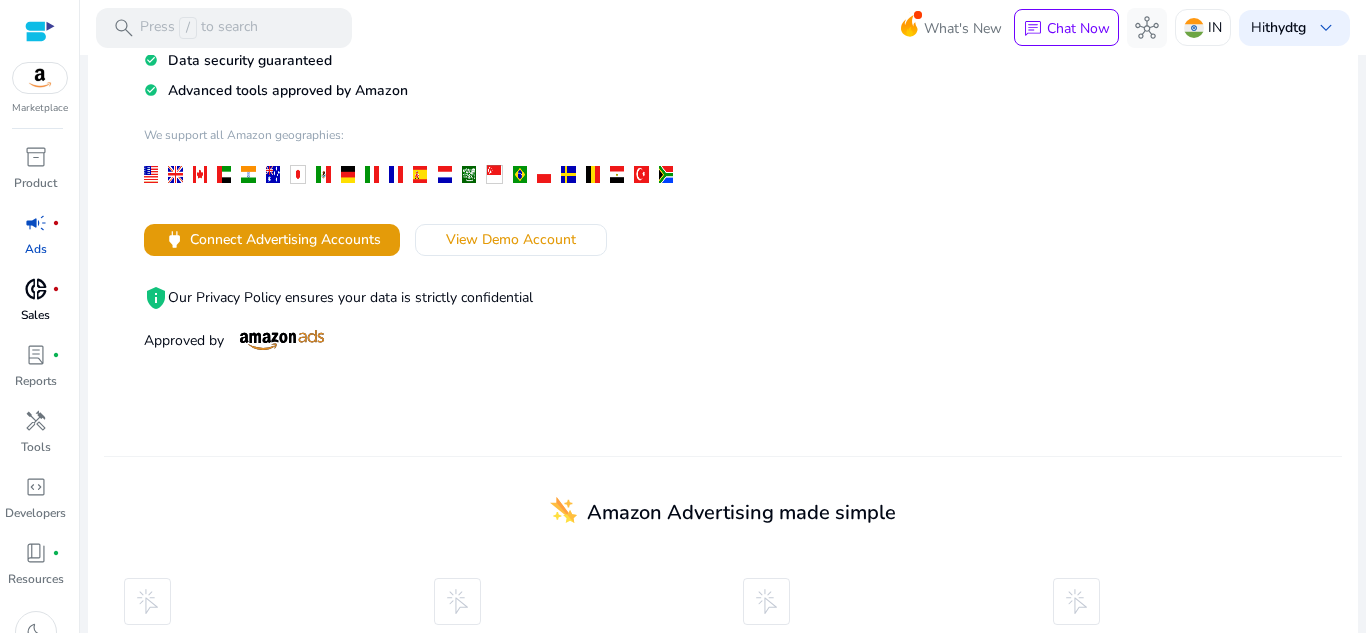 click 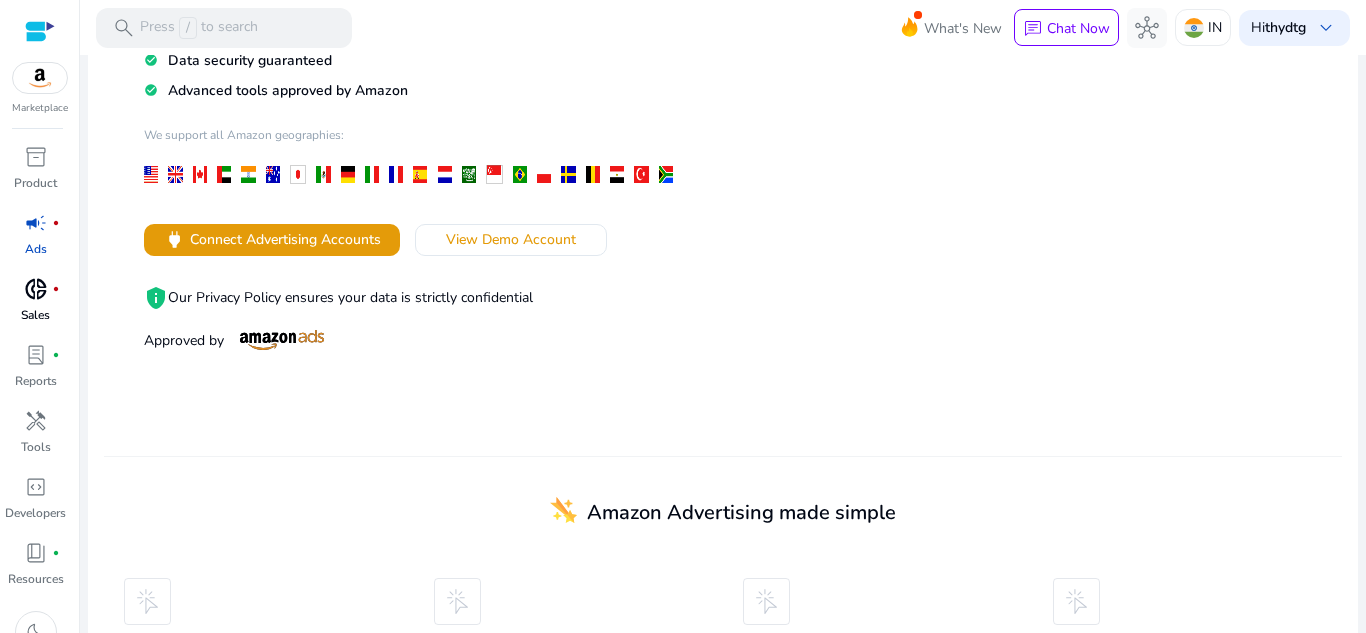click on "Advertising  Supercharge your Amazon sponsored campaigns   Leverage machine learning technology and advanced automation controls to take your Amazon PPC campaigns to the next level. Maximize sales, minimize ACoS, and save precious time with one dashboard.  check_circle Automation with easy-to-use templates check_circle Data security guaranteed check_circle Advanced tools approved by Amazon  We support all Amazon geographies:   power  Connect Advertising Accounts View Demo Account privacy_tip  Our Privacy Policy ensures your data is strictly confidential   Approved by" 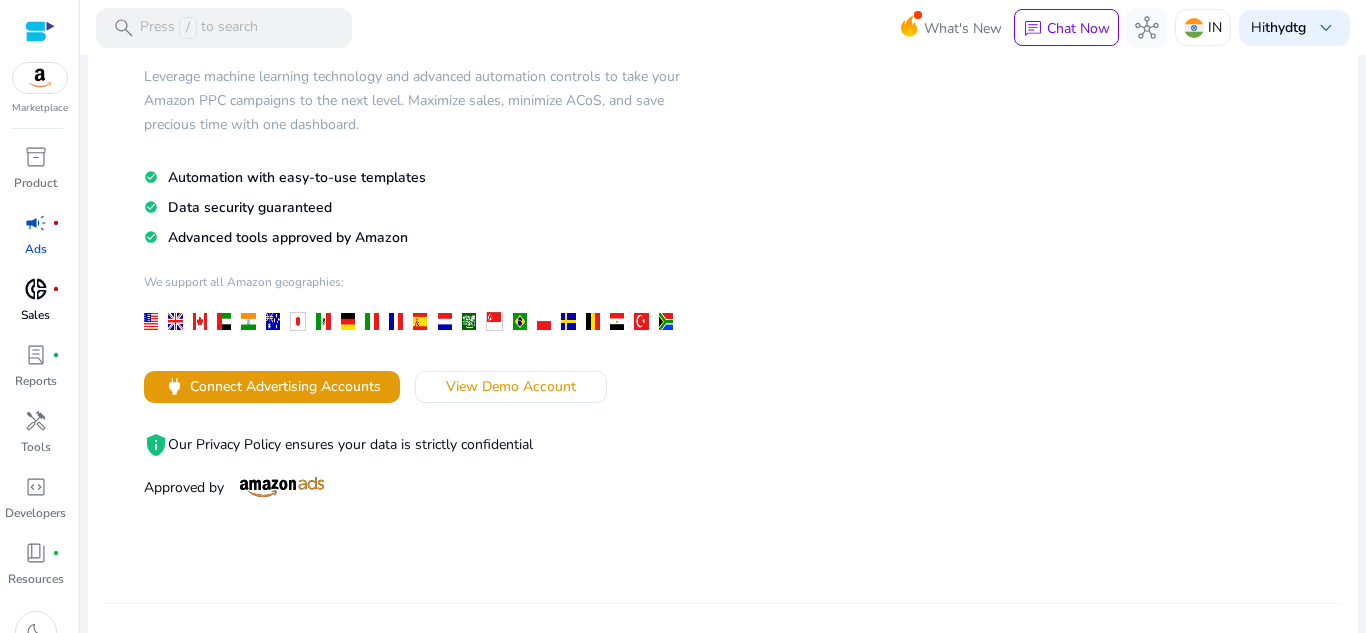 scroll, scrollTop: 100, scrollLeft: 0, axis: vertical 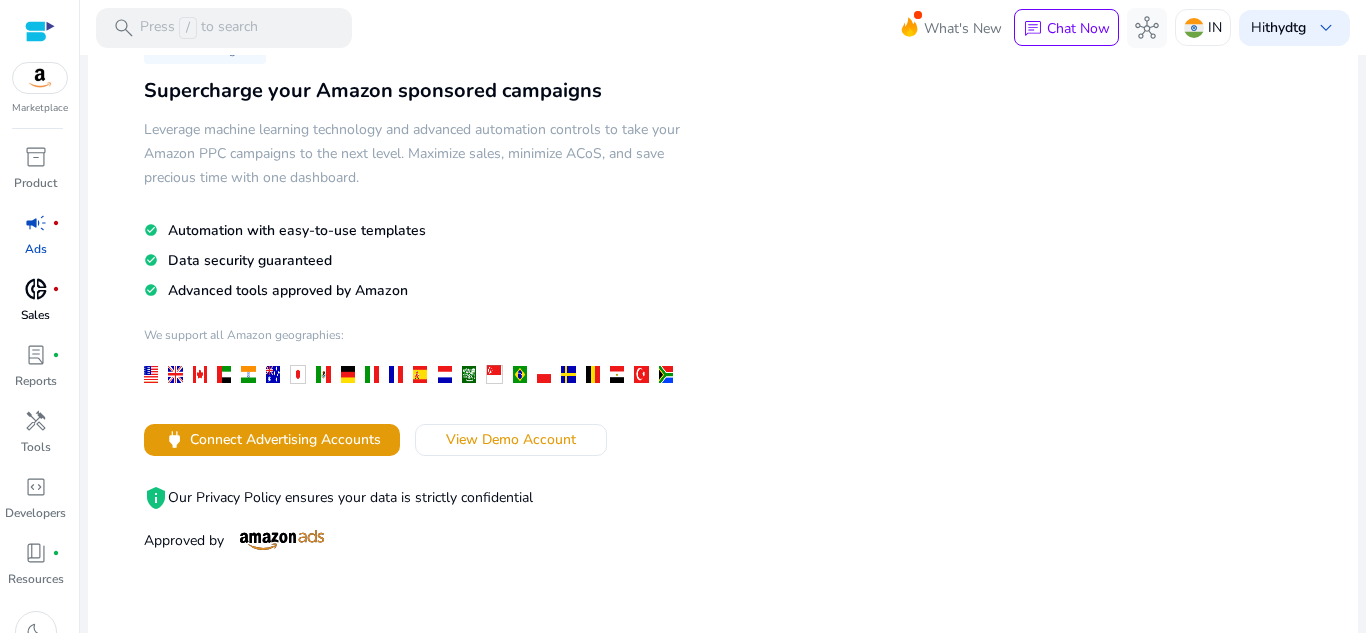 click on "Advertising  Supercharge your Amazon sponsored campaigns   Leverage machine learning technology and advanced automation controls to take your Amazon PPC campaigns to the next level. Maximize sales, minimize ACoS, and save precious time with one dashboard.  check_circle Automation with easy-to-use templates check_circle Data security guaranteed check_circle Advanced tools approved by Amazon  We support all Amazon geographies:   power  Connect Advertising Accounts View Demo Account privacy_tip  Our Privacy Policy ensures your data is strictly confidential   Approved by" 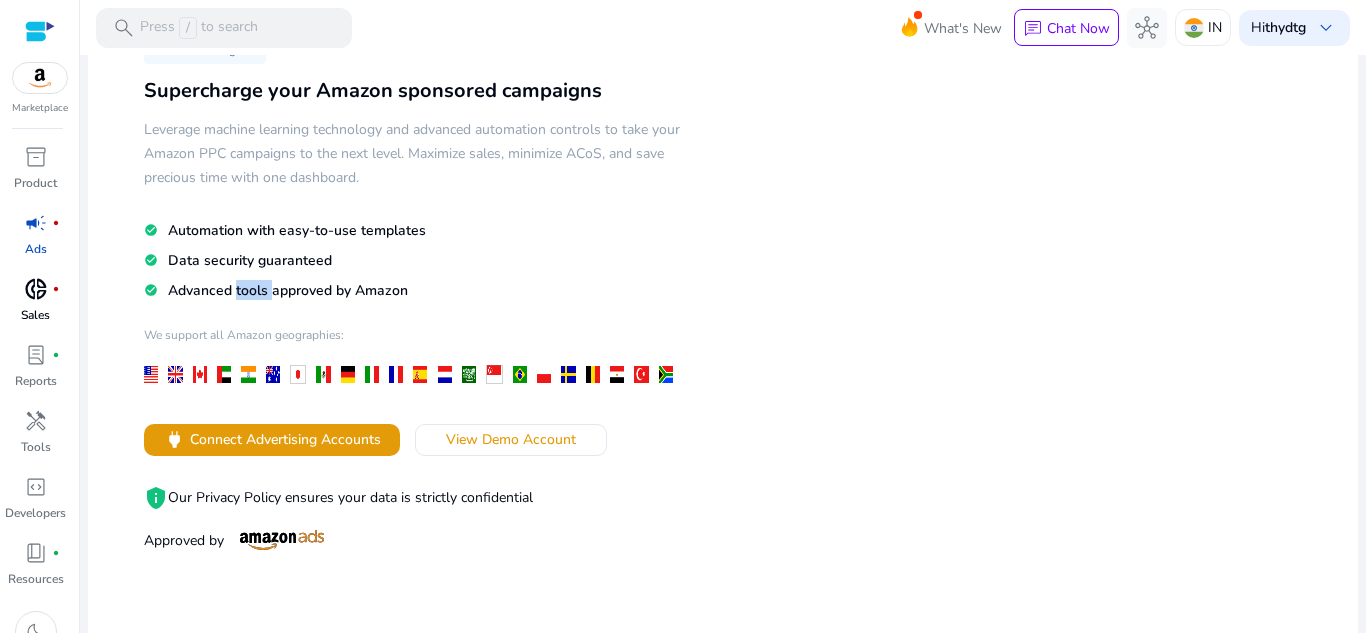 click on "Advertising  Supercharge your Amazon sponsored campaigns   Leverage machine learning technology and advanced automation controls to take your Amazon PPC campaigns to the next level. Maximize sales, minimize ACoS, and save precious time with one dashboard.  check_circle Automation with easy-to-use templates check_circle Data security guaranteed check_circle Advanced tools approved by Amazon  We support all Amazon geographies:   power  Connect Advertising Accounts View Demo Account privacy_tip  Our Privacy Policy ensures your data is strictly confidential   Approved by" 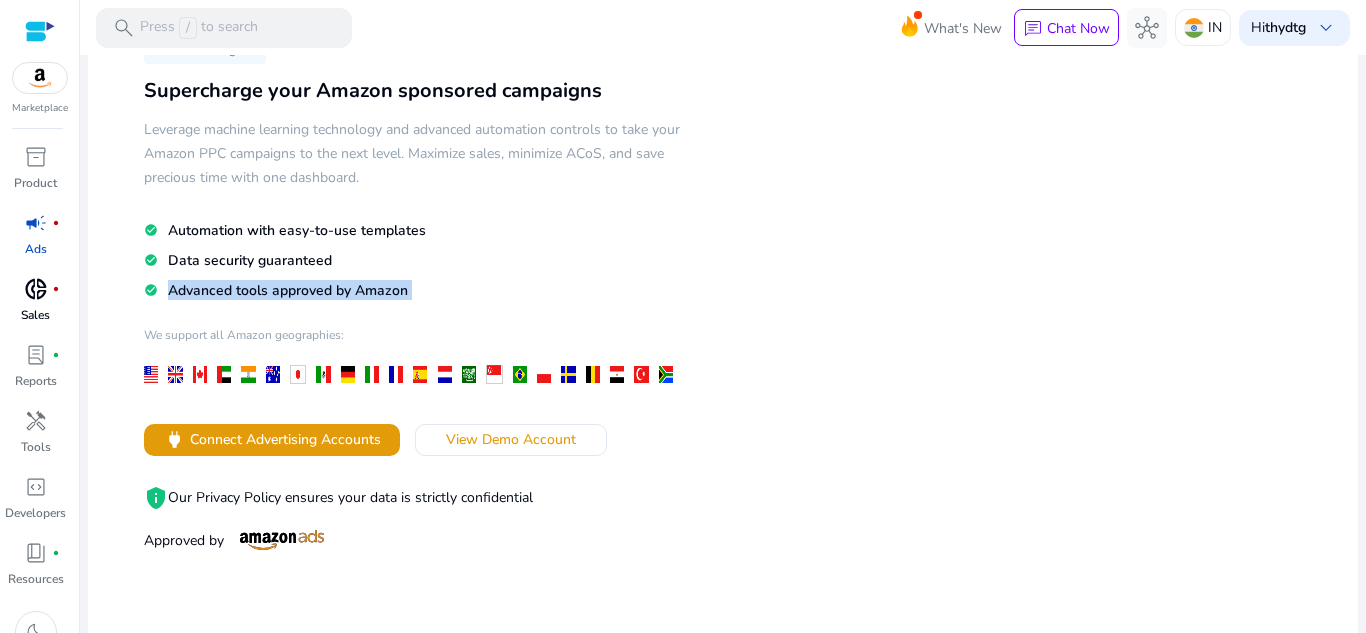 click on "Advertising  Supercharge your Amazon sponsored campaigns   Leverage machine learning technology and advanced automation controls to take your Amazon PPC campaigns to the next level. Maximize sales, minimize ACoS, and save precious time with one dashboard.  check_circle Automation with easy-to-use templates check_circle Data security guaranteed check_circle Advanced tools approved by Amazon  We support all Amazon geographies:   power  Connect Advertising Accounts View Demo Account privacy_tip  Our Privacy Policy ensures your data is strictly confidential   Approved by" 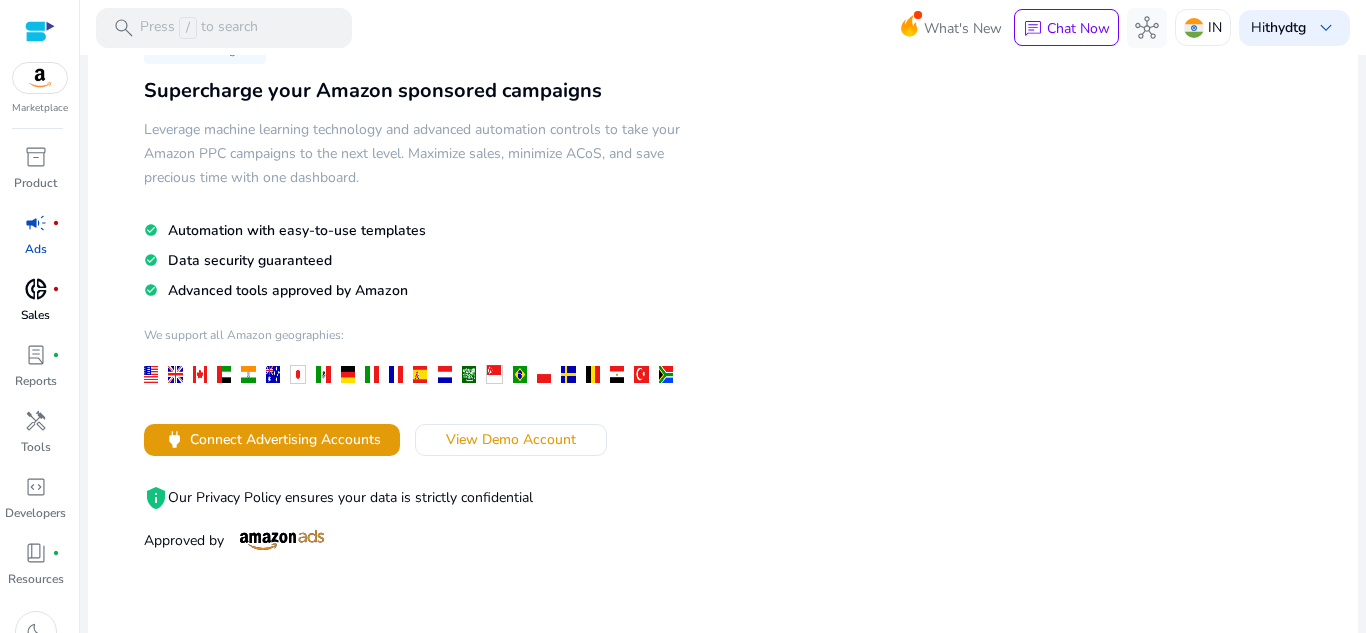 click on "Advertising  Supercharge your Amazon sponsored campaigns   Leverage machine learning technology and advanced automation controls to take your Amazon PPC campaigns to the next level. Maximize sales, minimize ACoS, and save precious time with one dashboard.  check_circle Automation with easy-to-use templates check_circle Data security guaranteed check_circle Advanced tools approved by Amazon  We support all Amazon geographies:   power  Connect Advertising Accounts View Demo Account privacy_tip  Our Privacy Policy ensures your data is strictly confidential   Approved by" 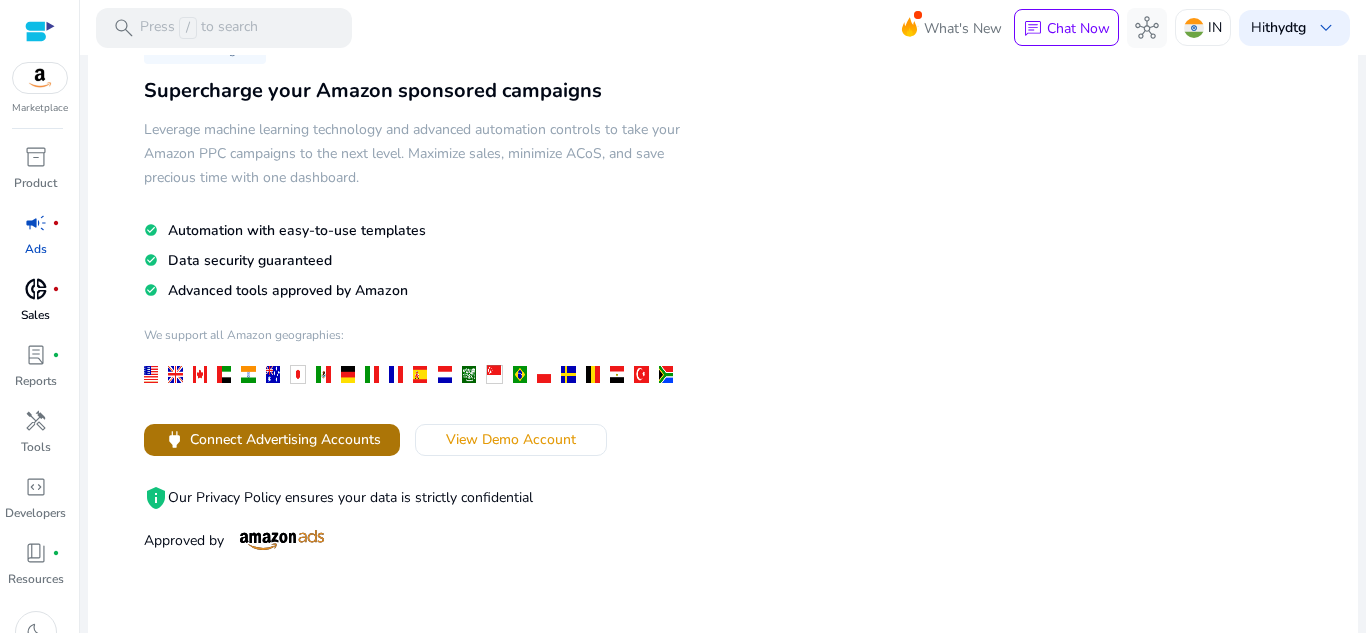 click on "Connect Advertising Accounts" 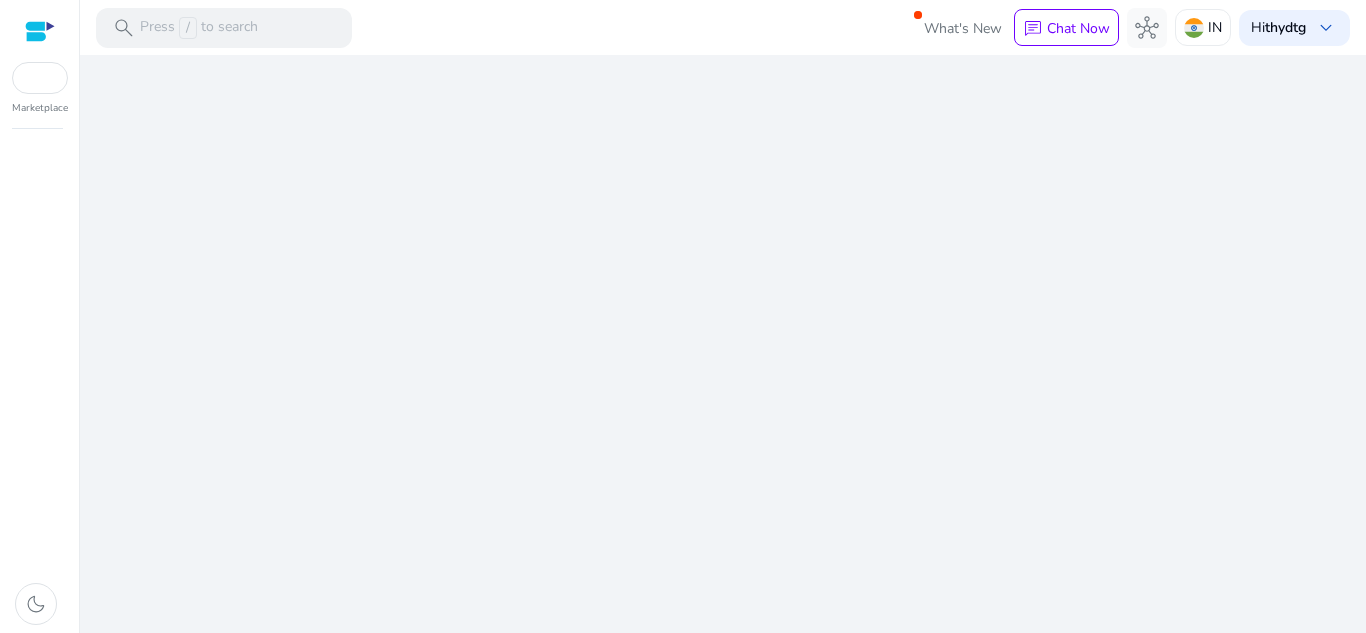 scroll, scrollTop: 0, scrollLeft: 0, axis: both 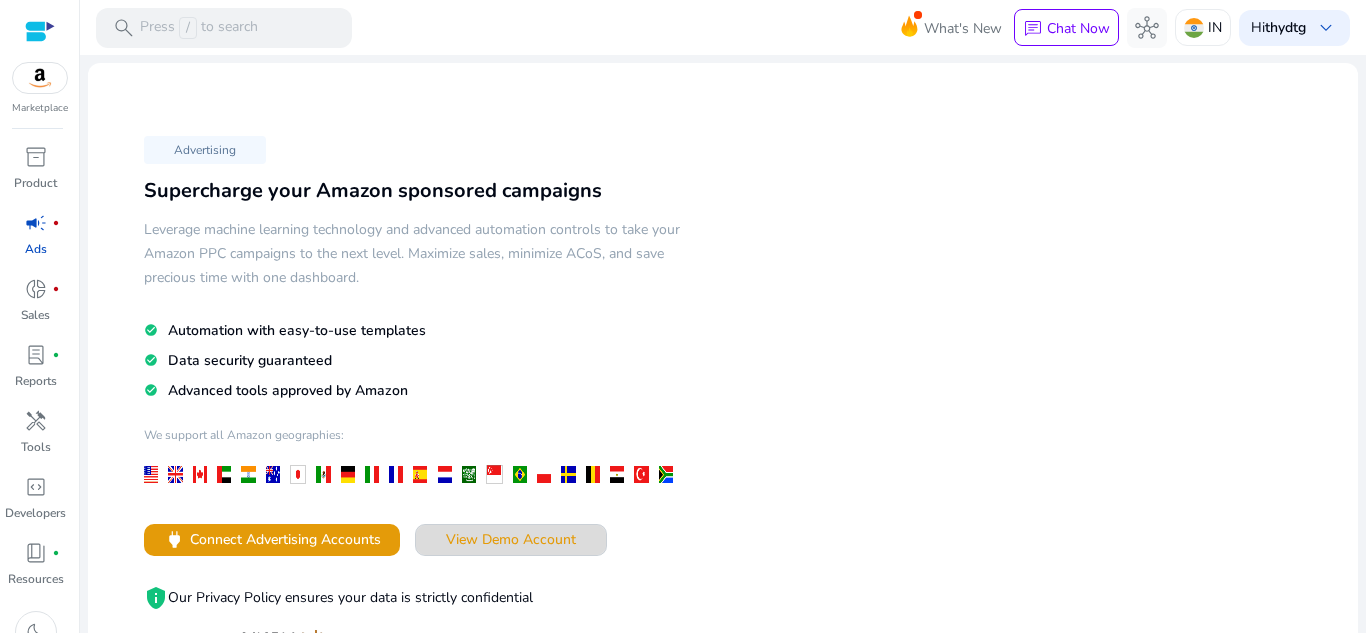 click on "View Demo Account" 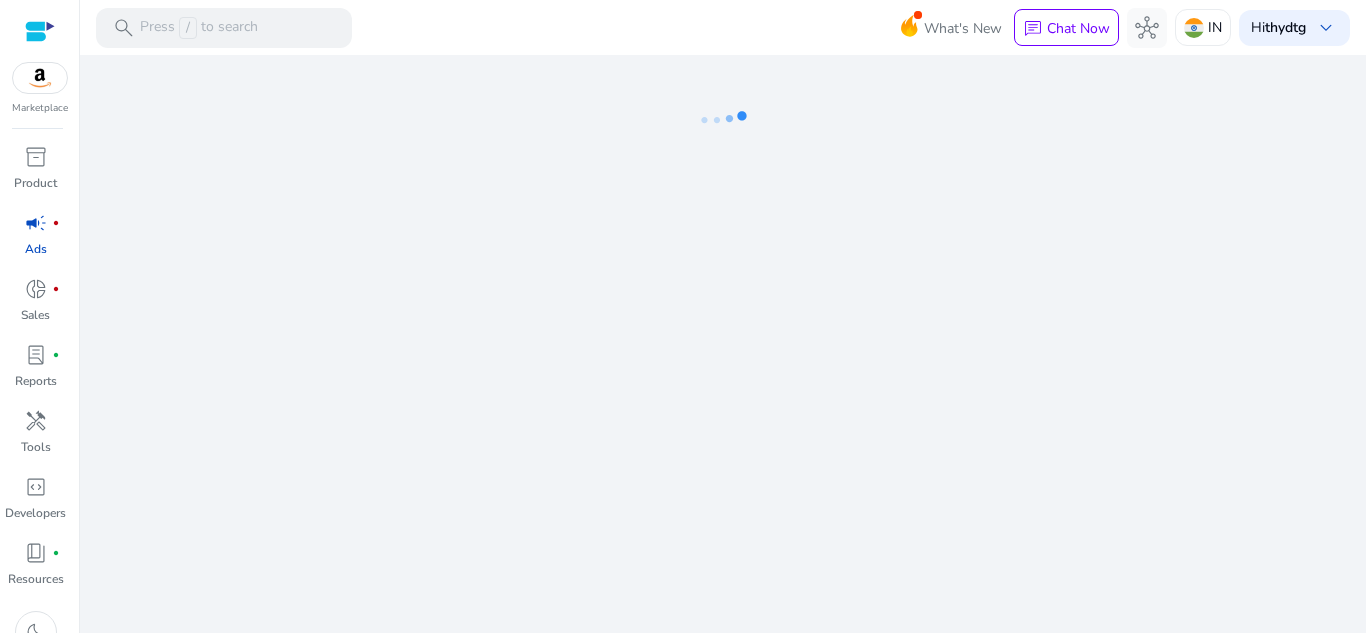 scroll, scrollTop: 0, scrollLeft: 0, axis: both 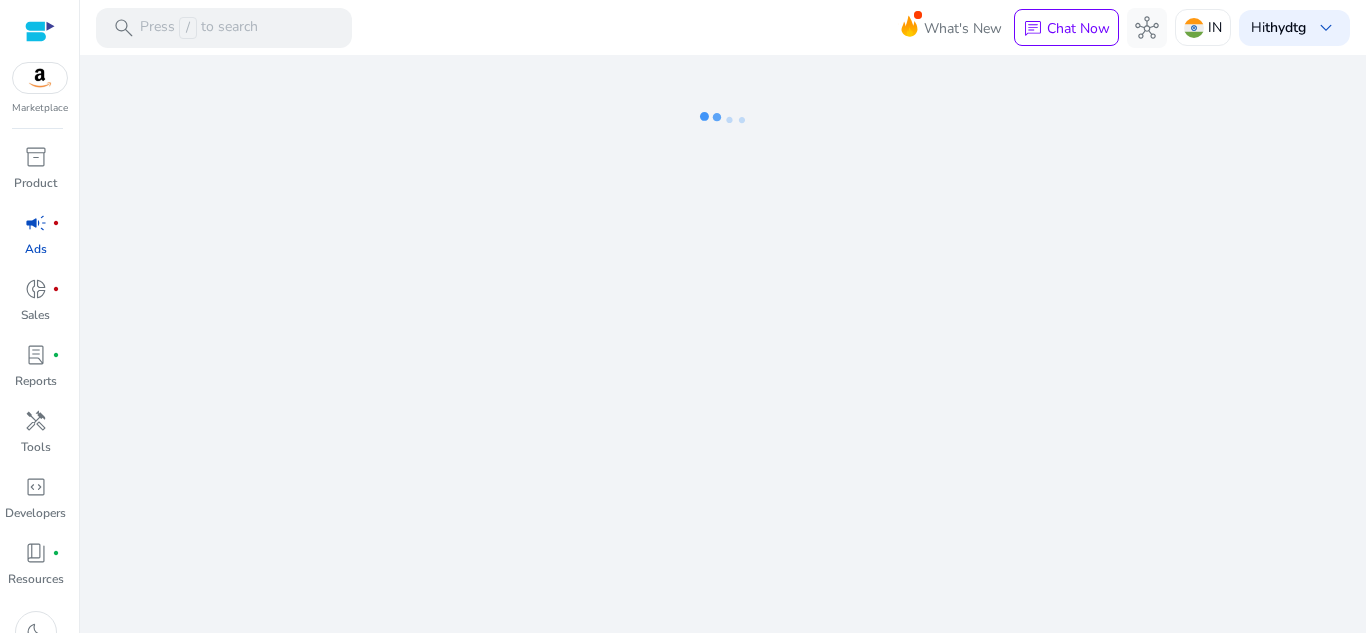 click on "We are getting things ready for you..." 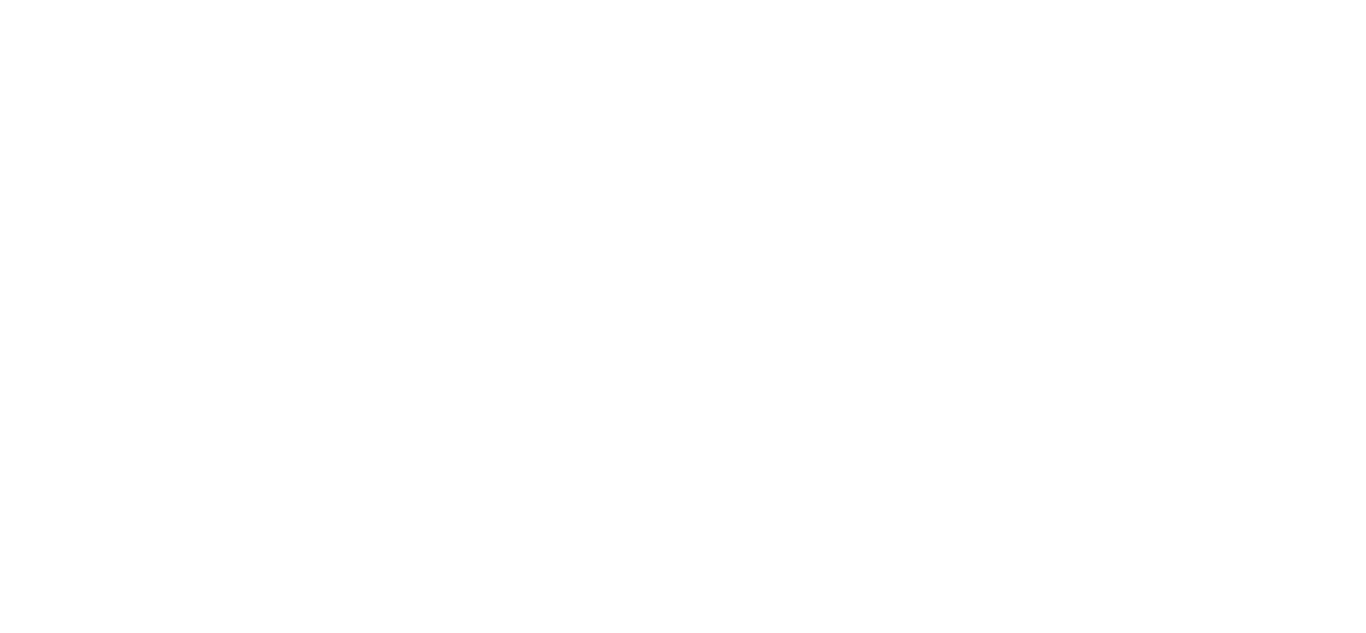 scroll, scrollTop: 0, scrollLeft: 0, axis: both 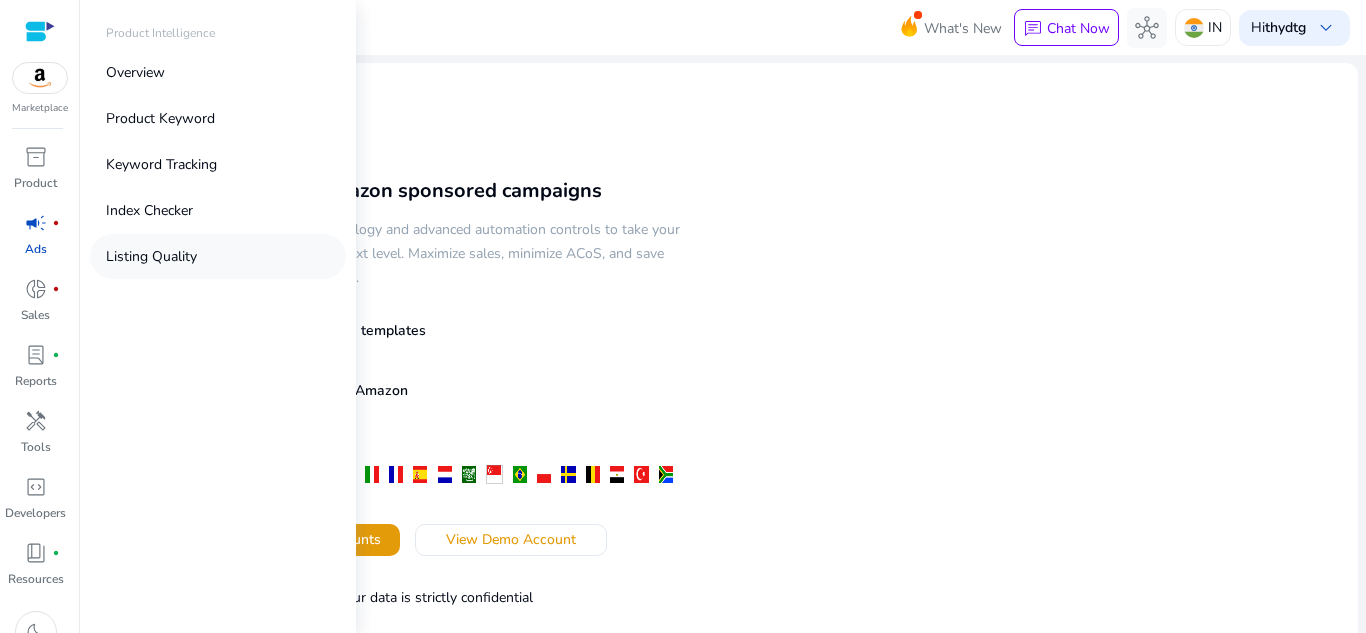 click on "Listing Quality" at bounding box center [151, 256] 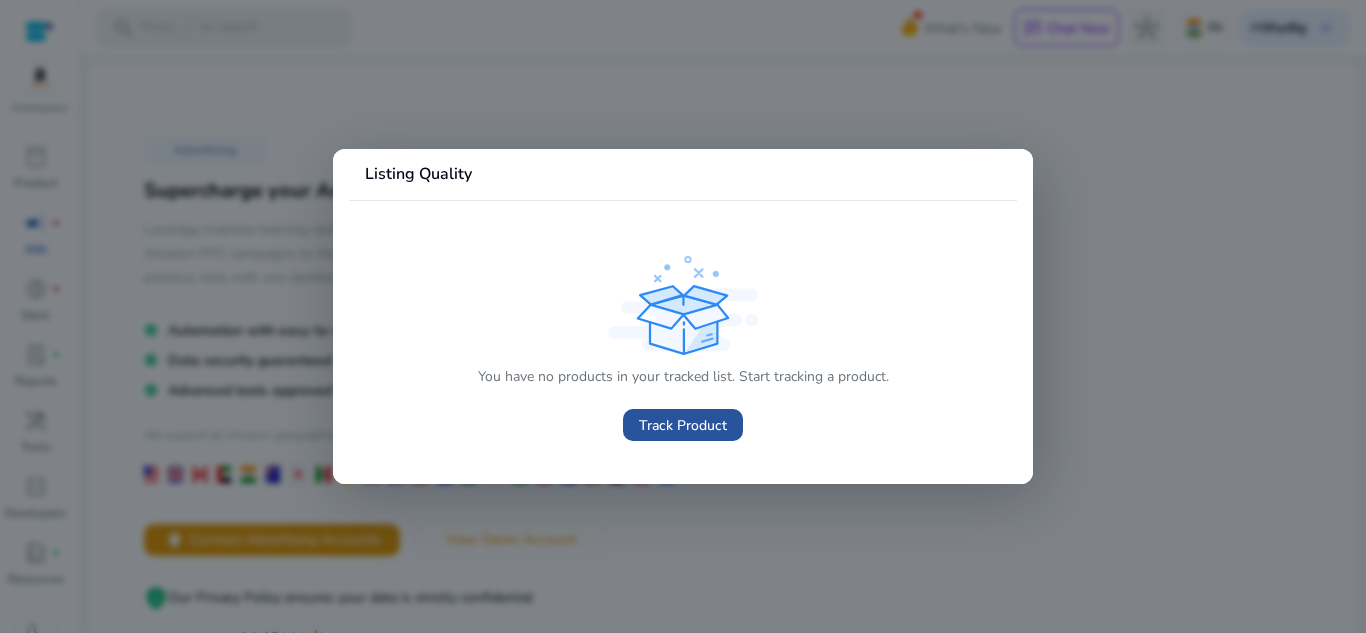 click on "Track Product" 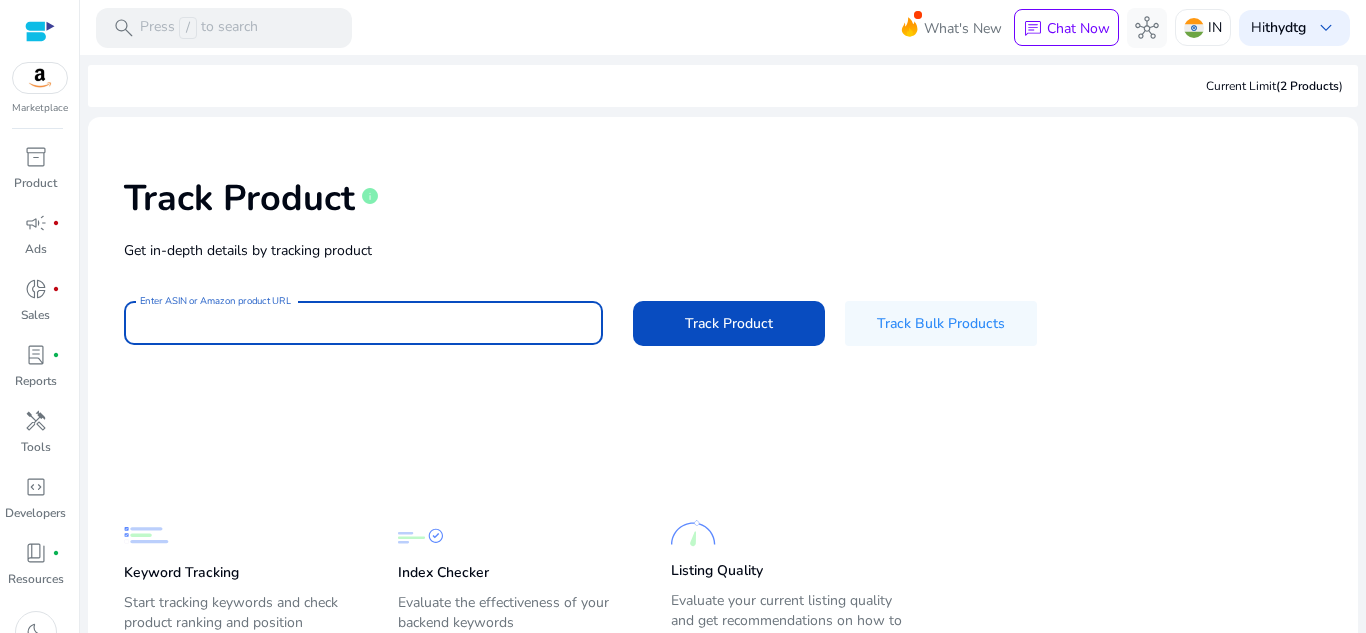click on "Enter ASIN or Amazon product URL" at bounding box center [363, 323] 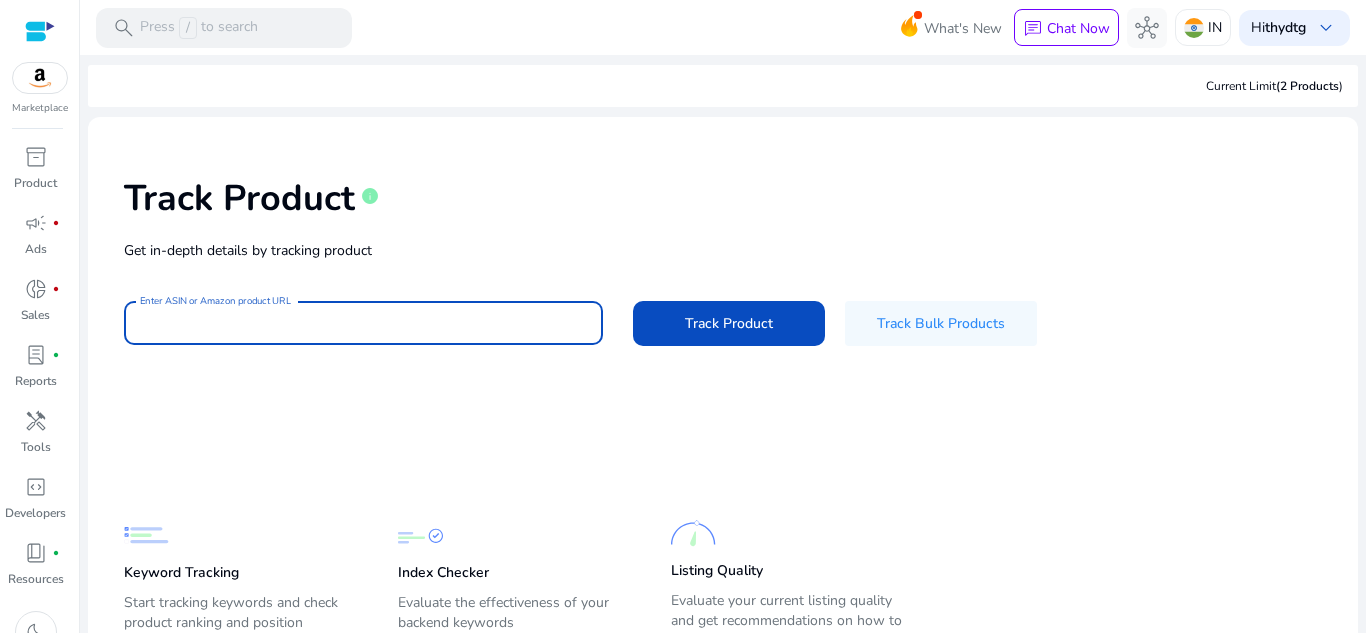 paste on "**********" 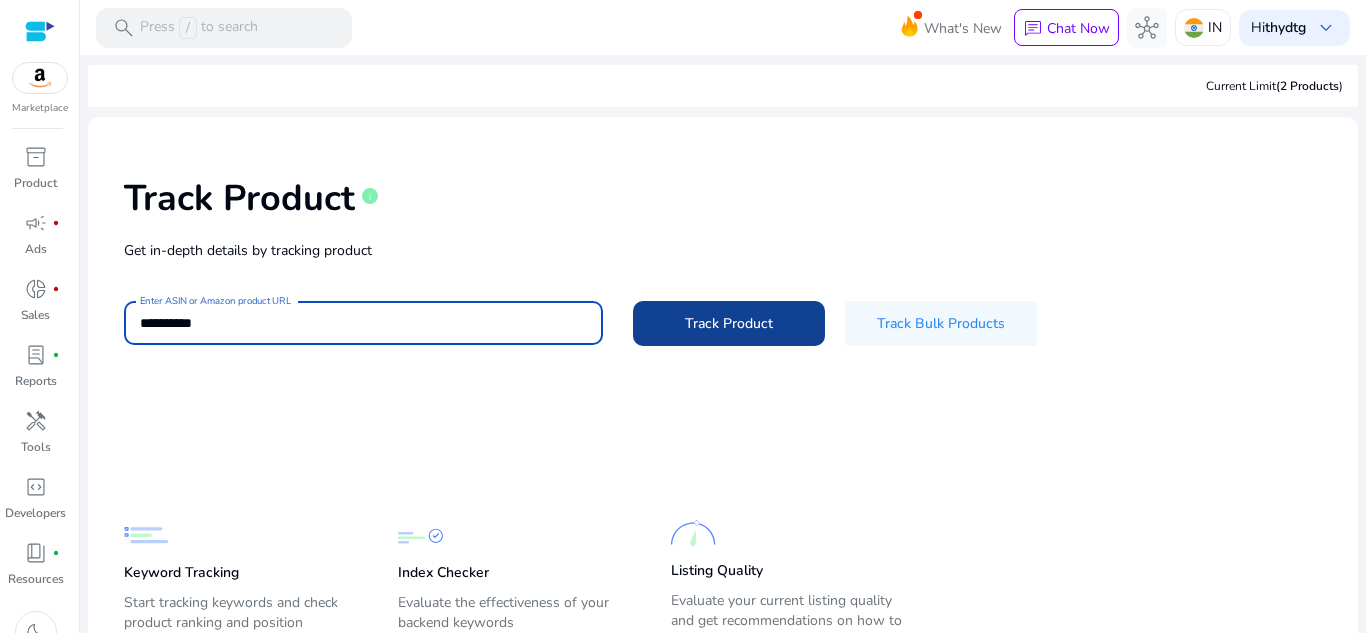 type on "**********" 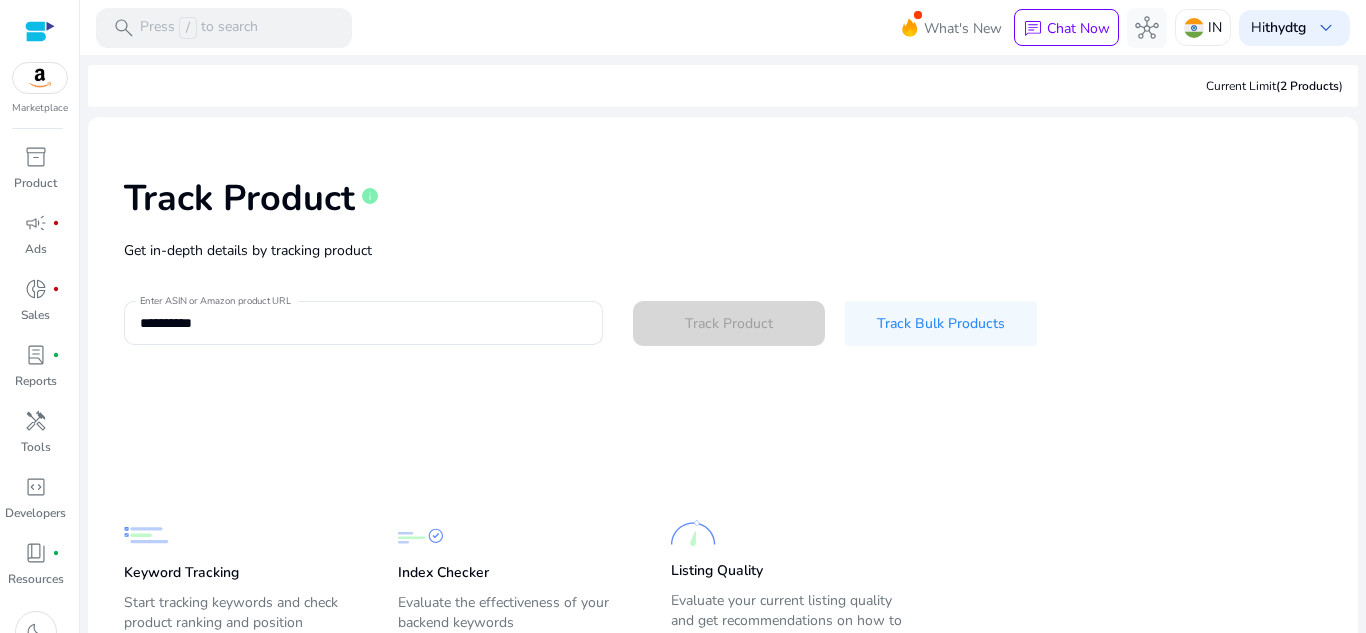 type 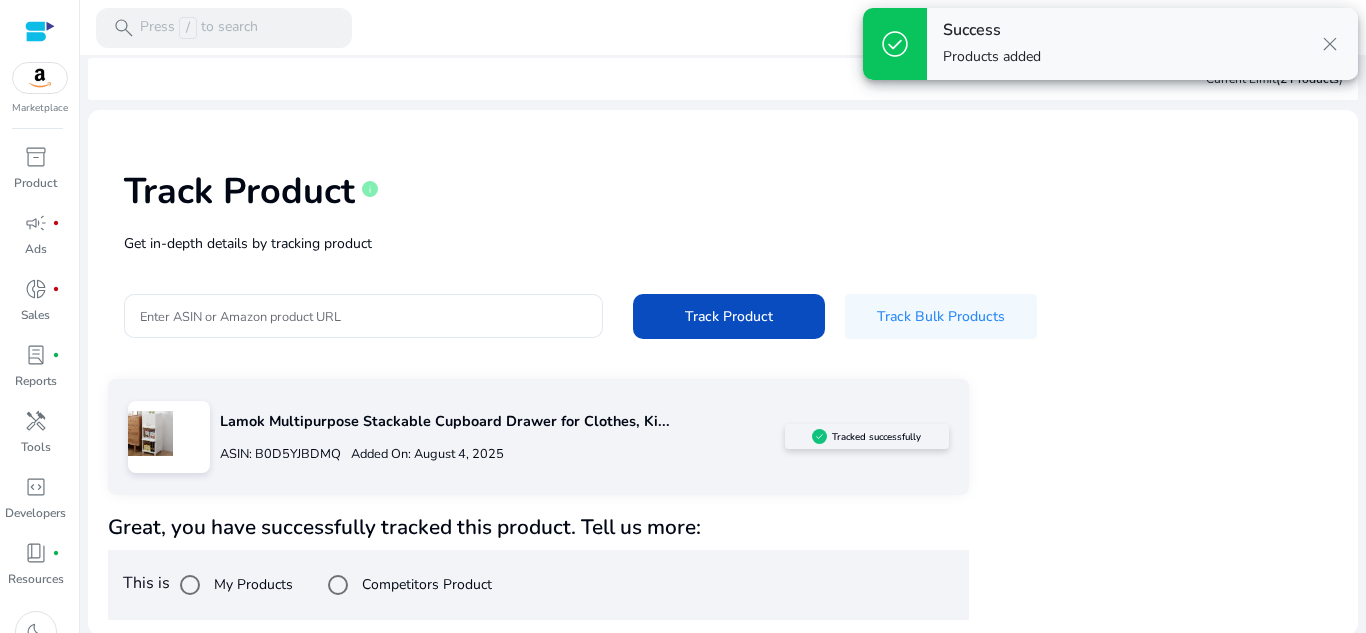 scroll, scrollTop: 9, scrollLeft: 0, axis: vertical 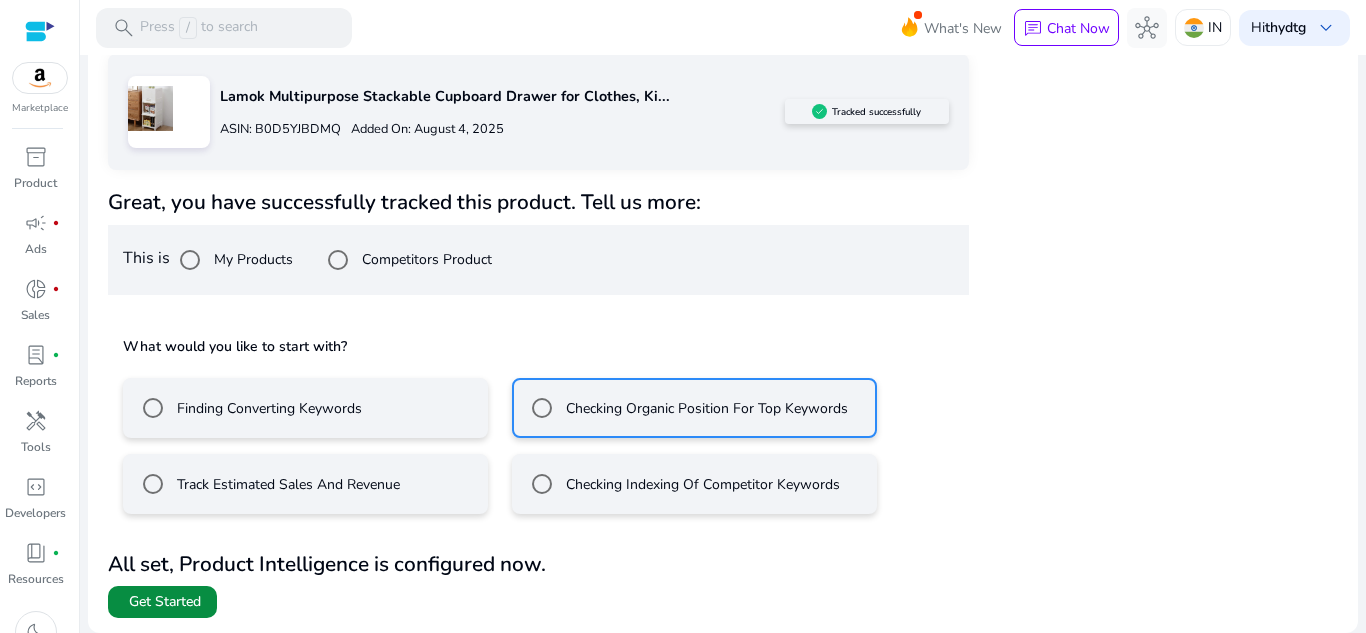 click on "Get Started" at bounding box center (165, 602) 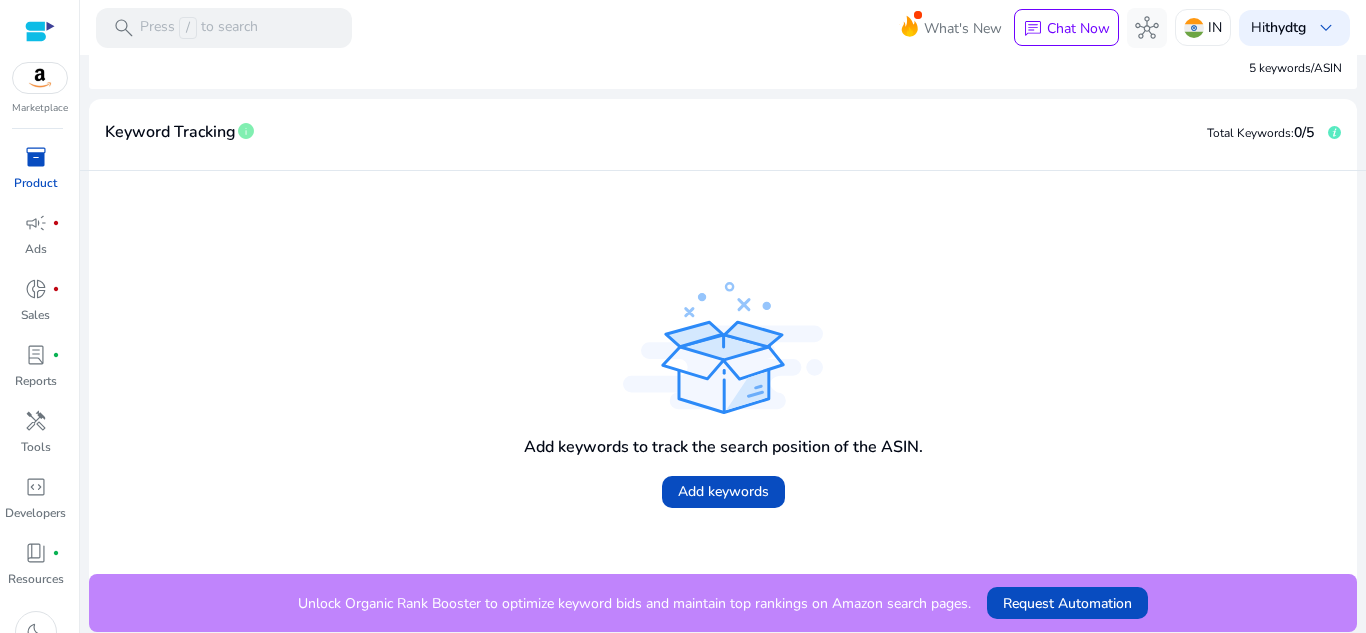 scroll, scrollTop: 94, scrollLeft: 0, axis: vertical 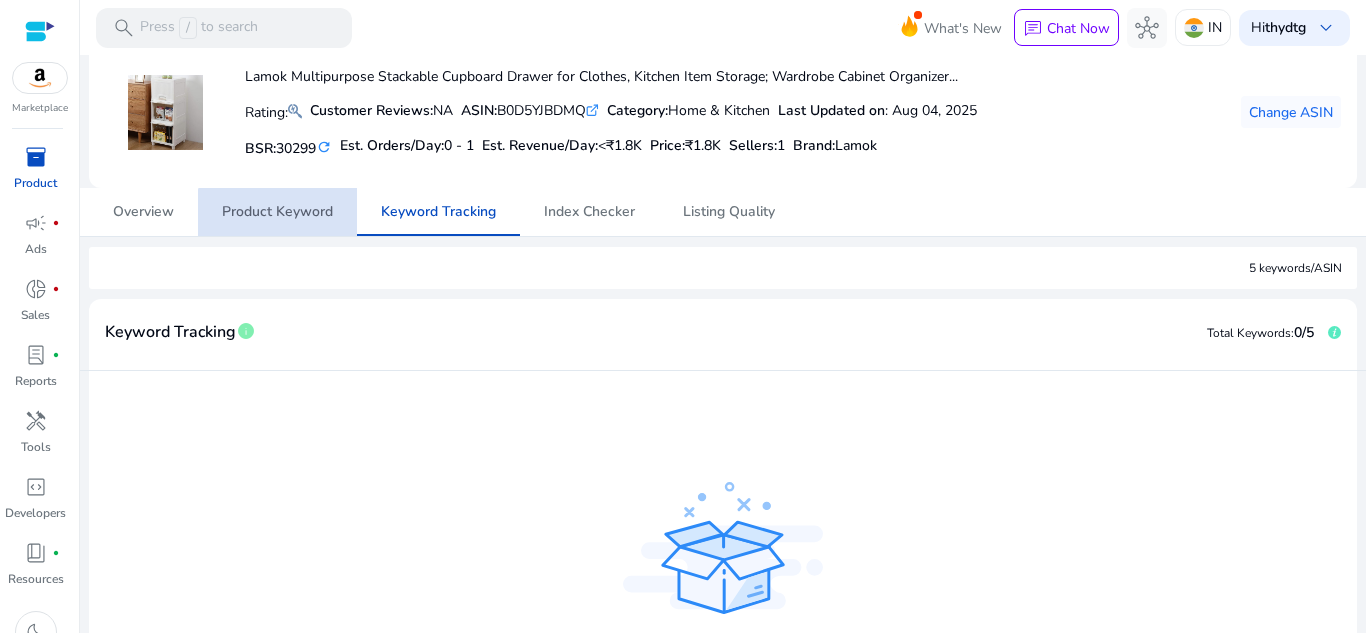 click on "Product Keyword" at bounding box center [277, 212] 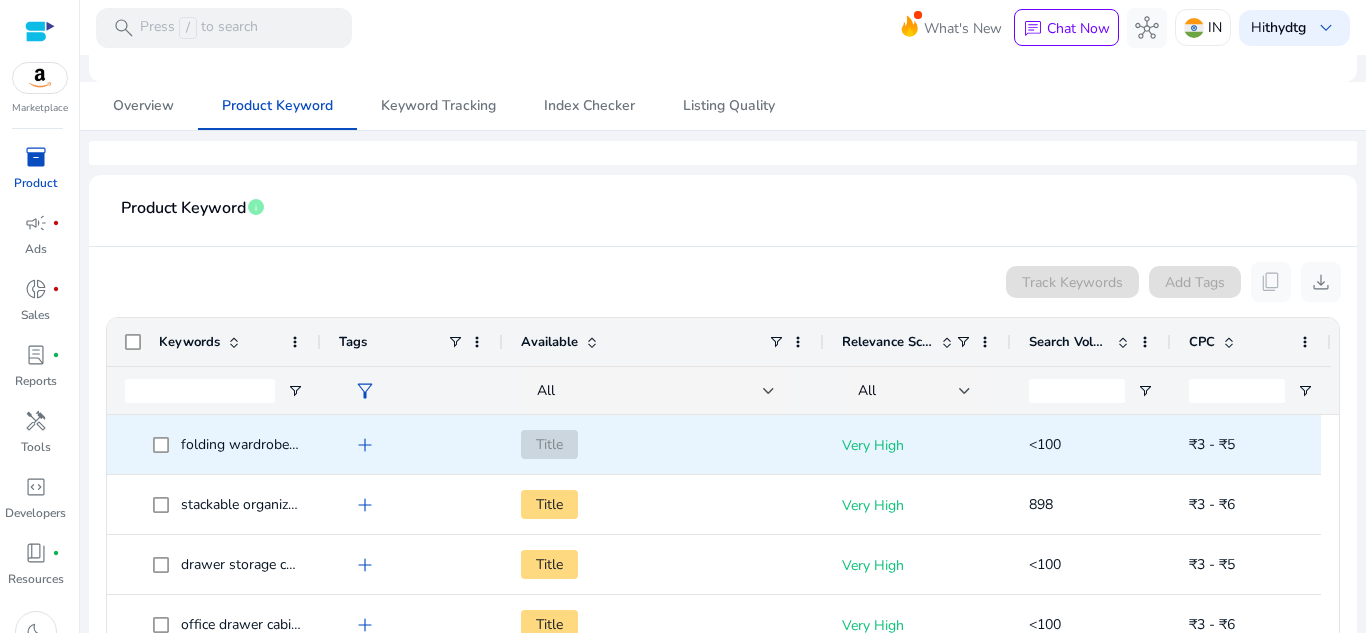 scroll, scrollTop: 300, scrollLeft: 0, axis: vertical 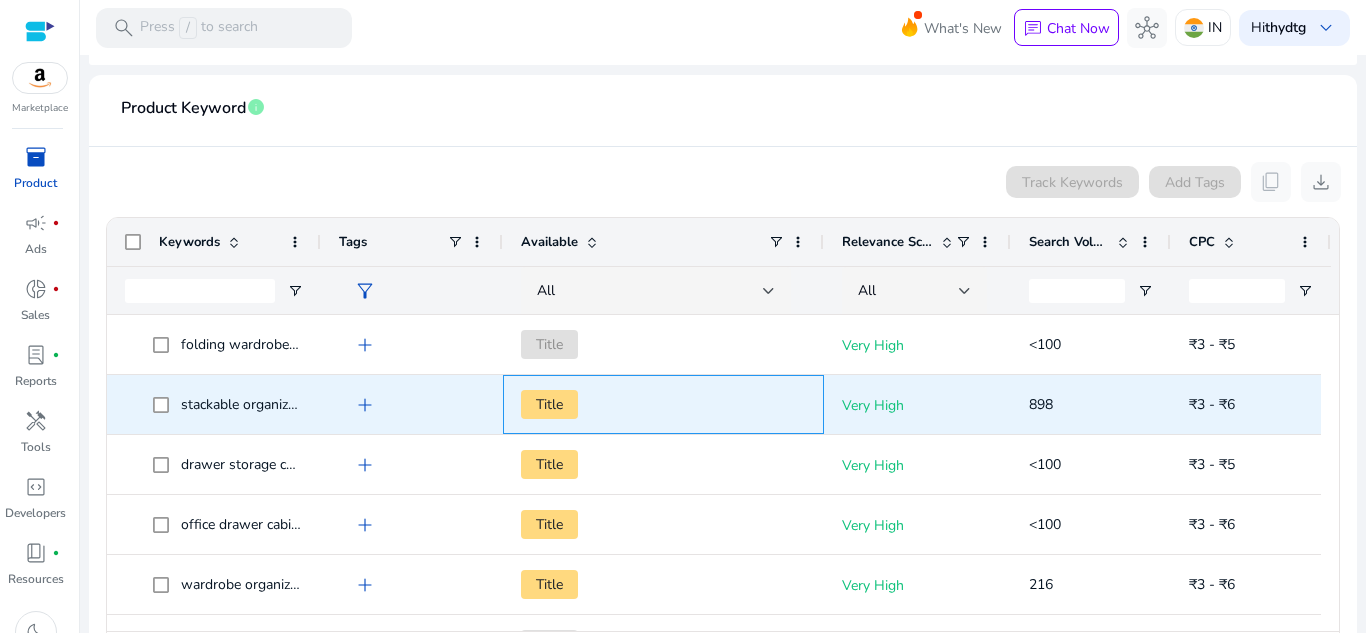 click on "Title" 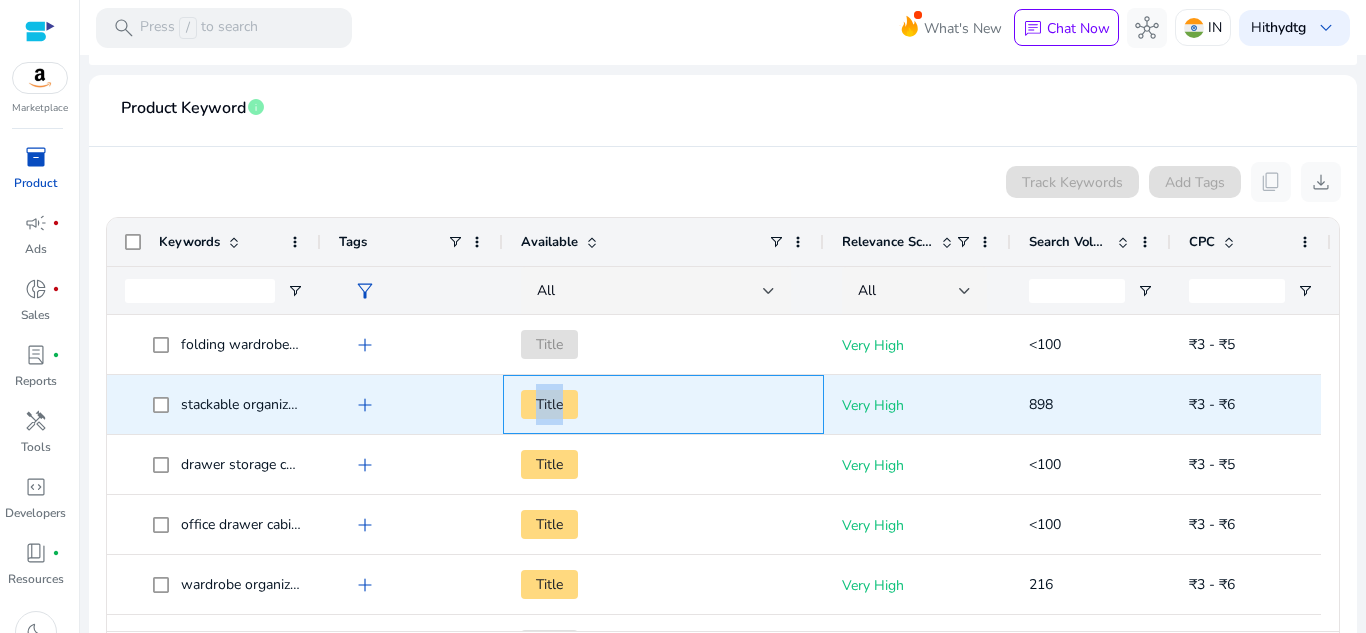 click on "Title" 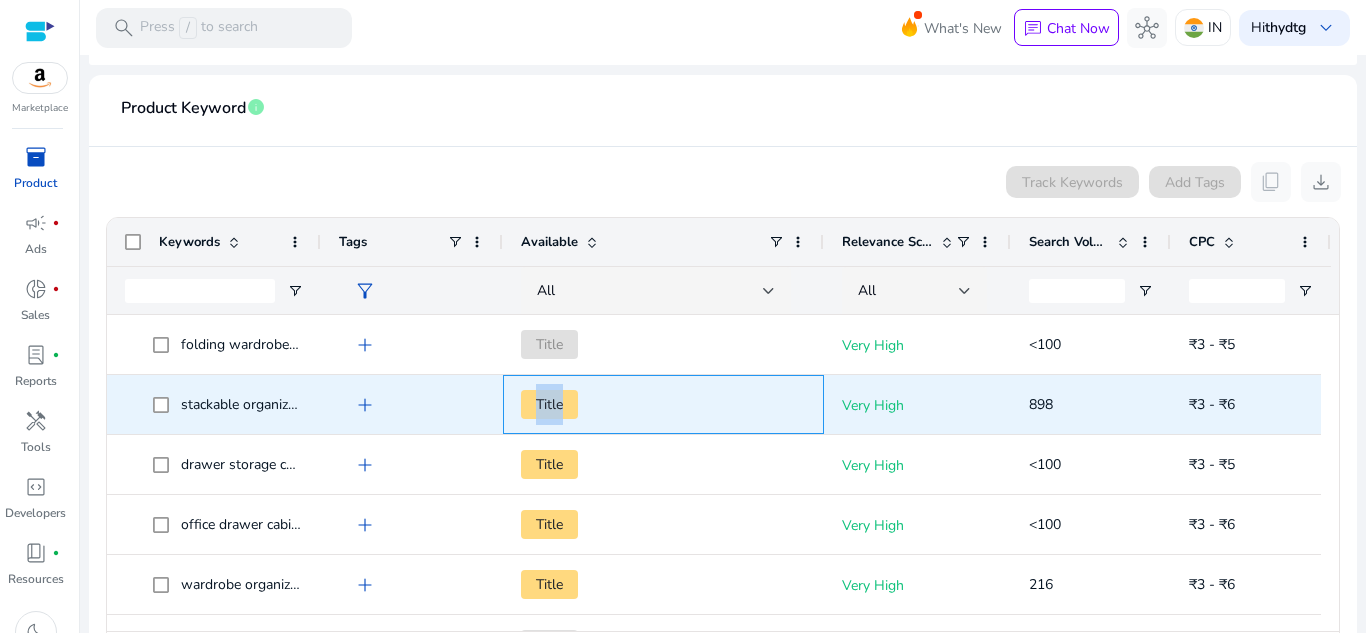 click on "Title" 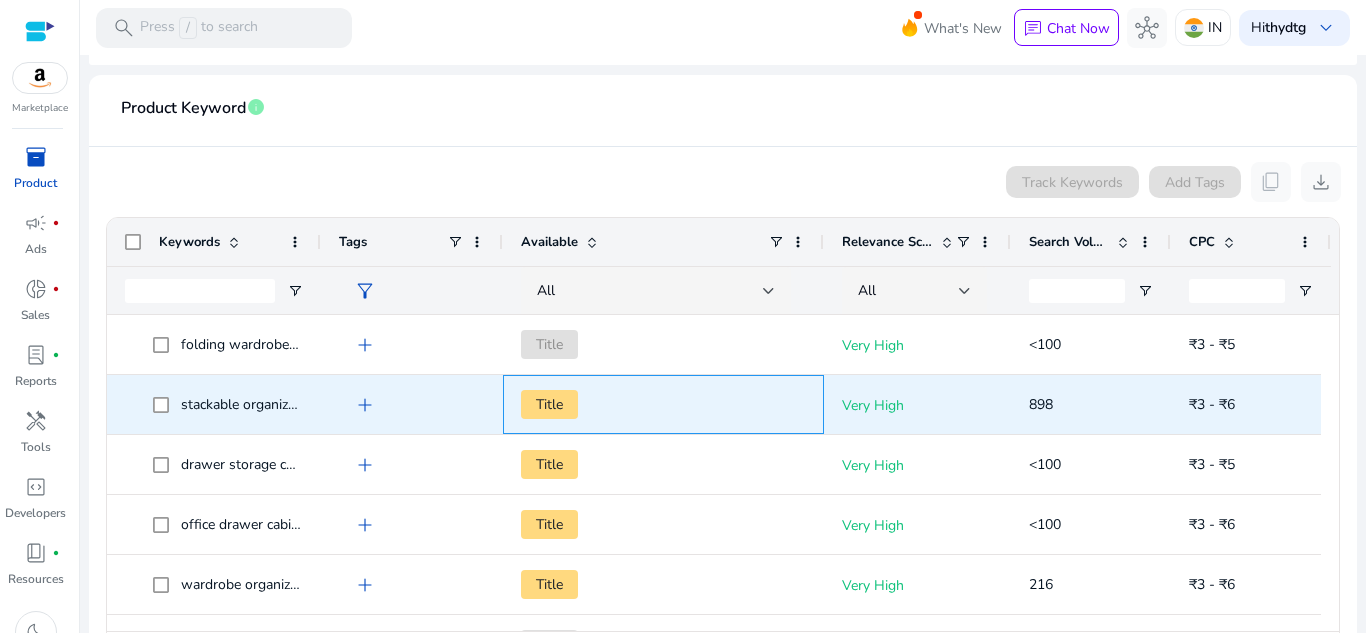 scroll, scrollTop: 200, scrollLeft: 0, axis: vertical 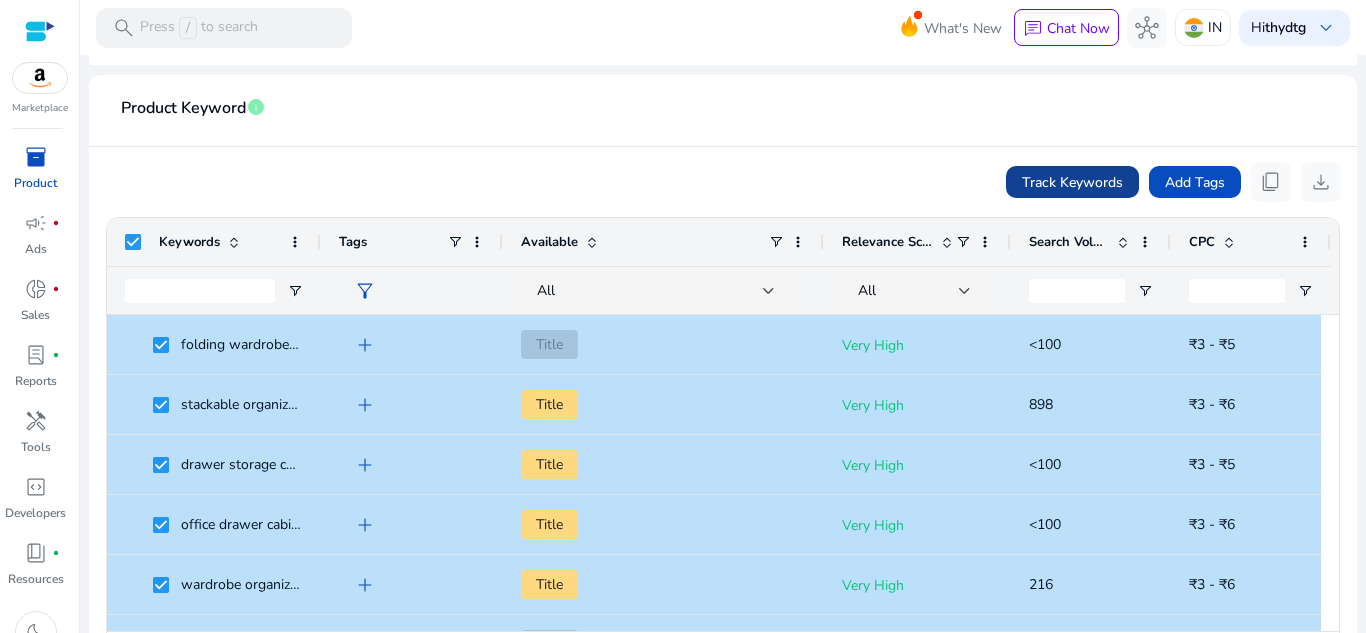 click on "Track Keywords" 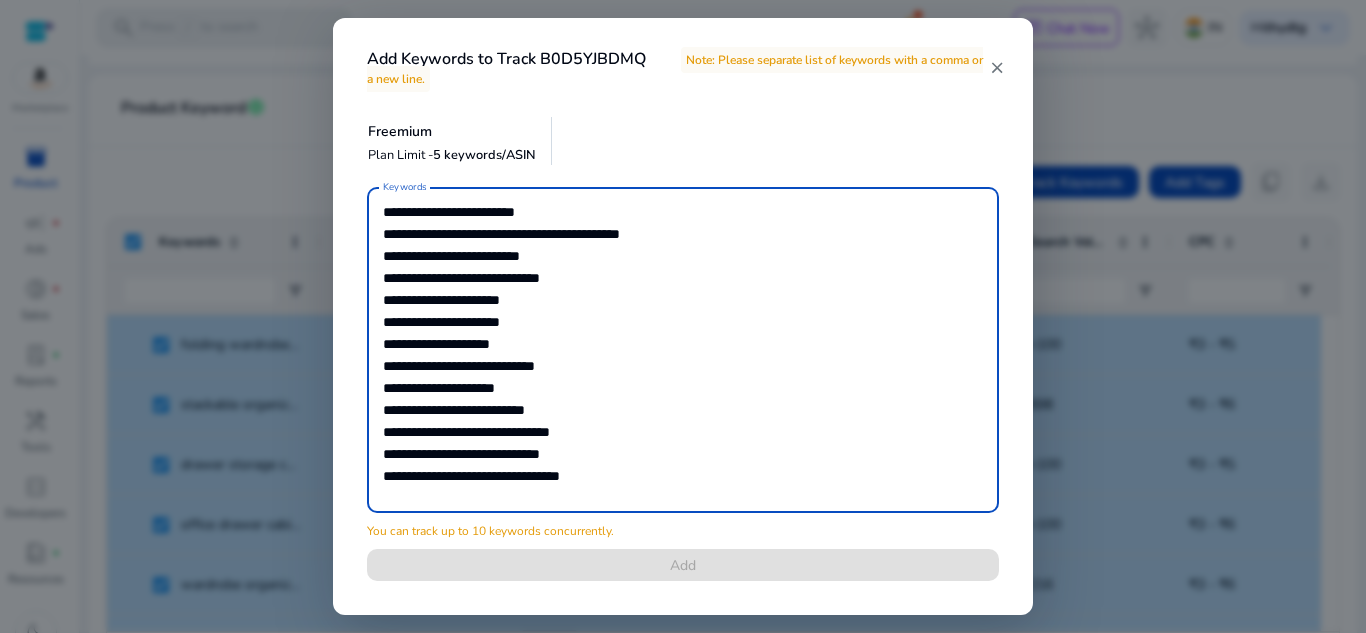 click on "Keywords" at bounding box center [683, 350] 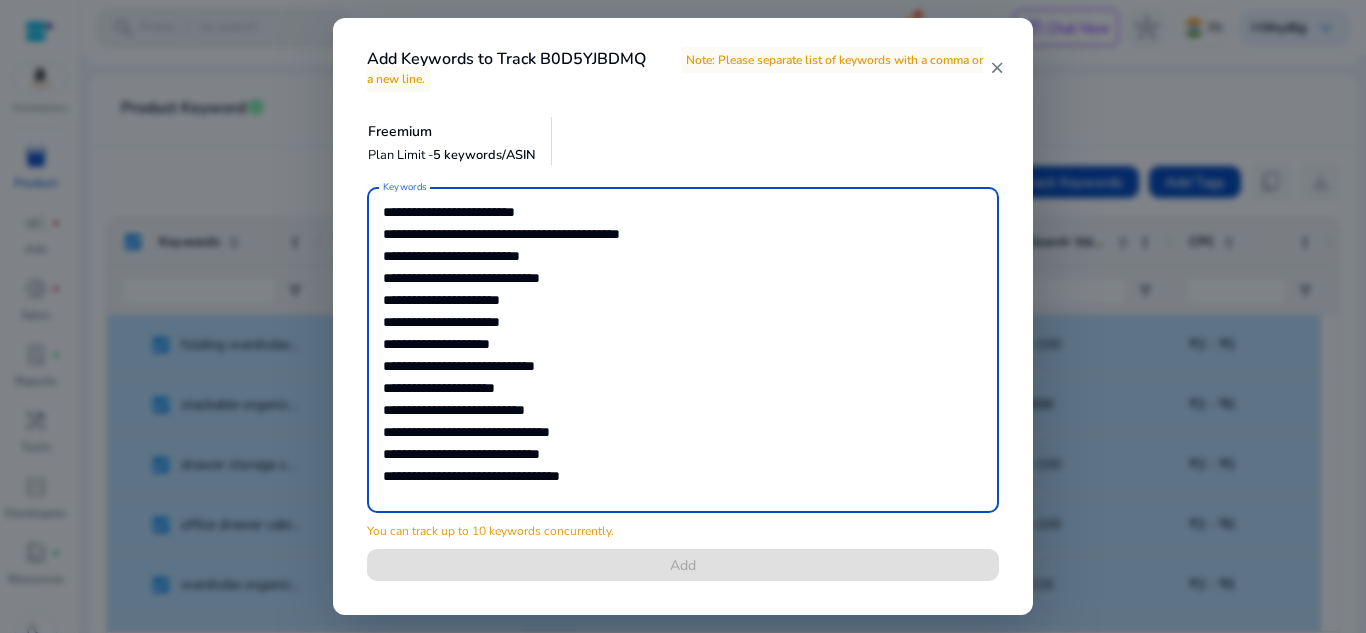 click on "Keywords" at bounding box center [683, 350] 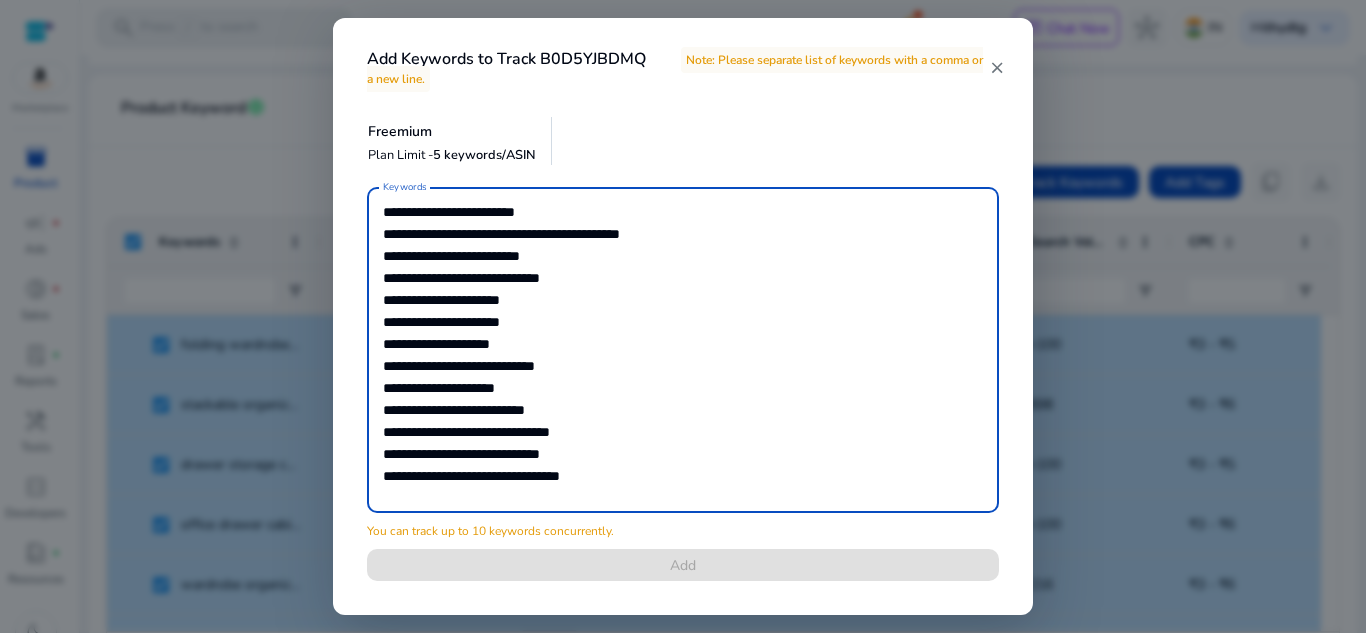 click on "Keywords" at bounding box center (683, 350) 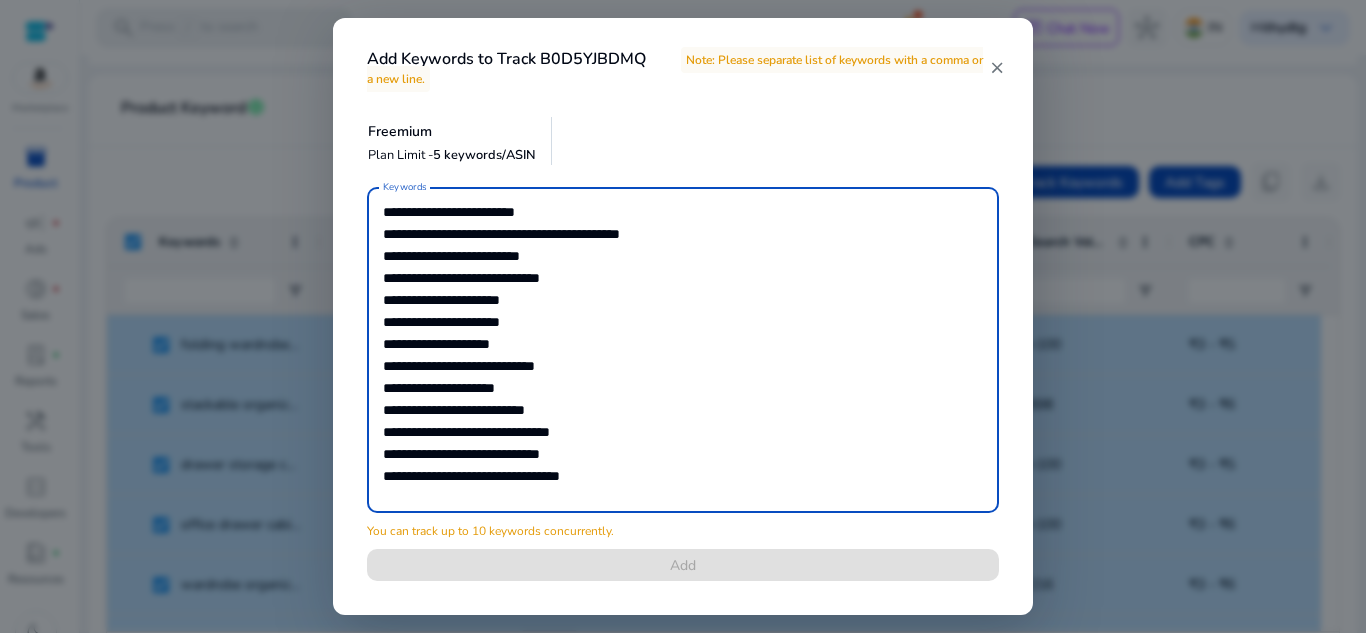 click on "Keywords" at bounding box center [683, 350] 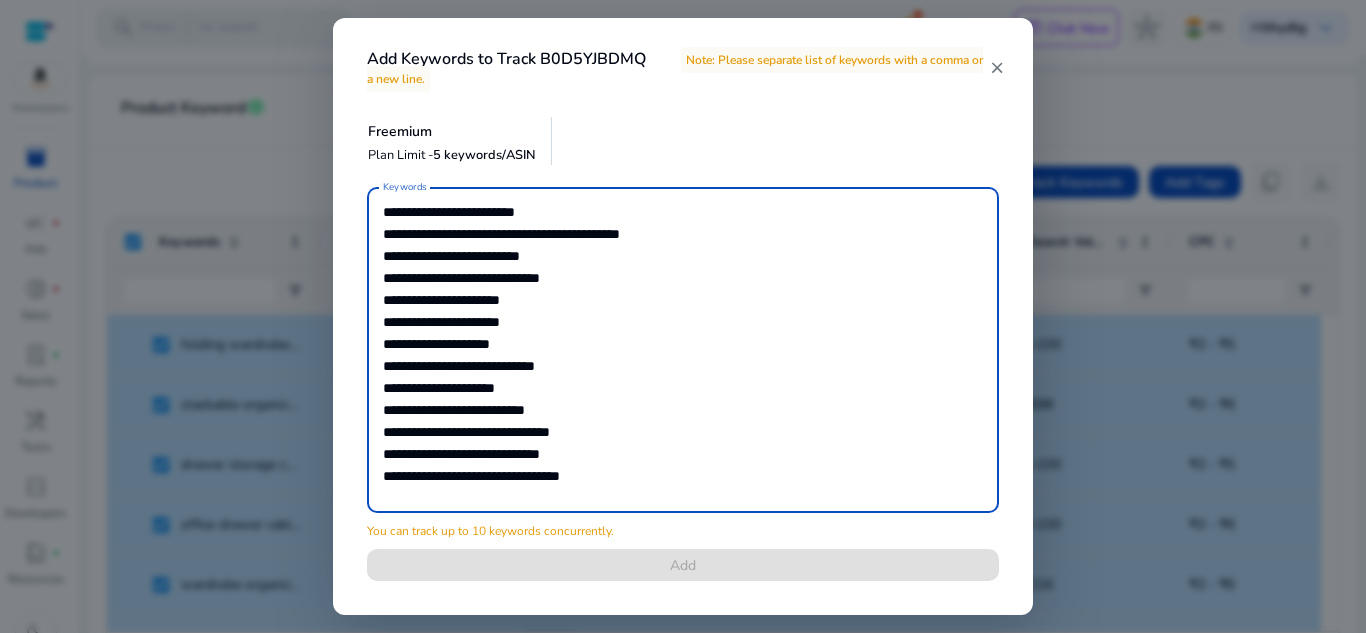 click on "Keywords" at bounding box center (683, 350) 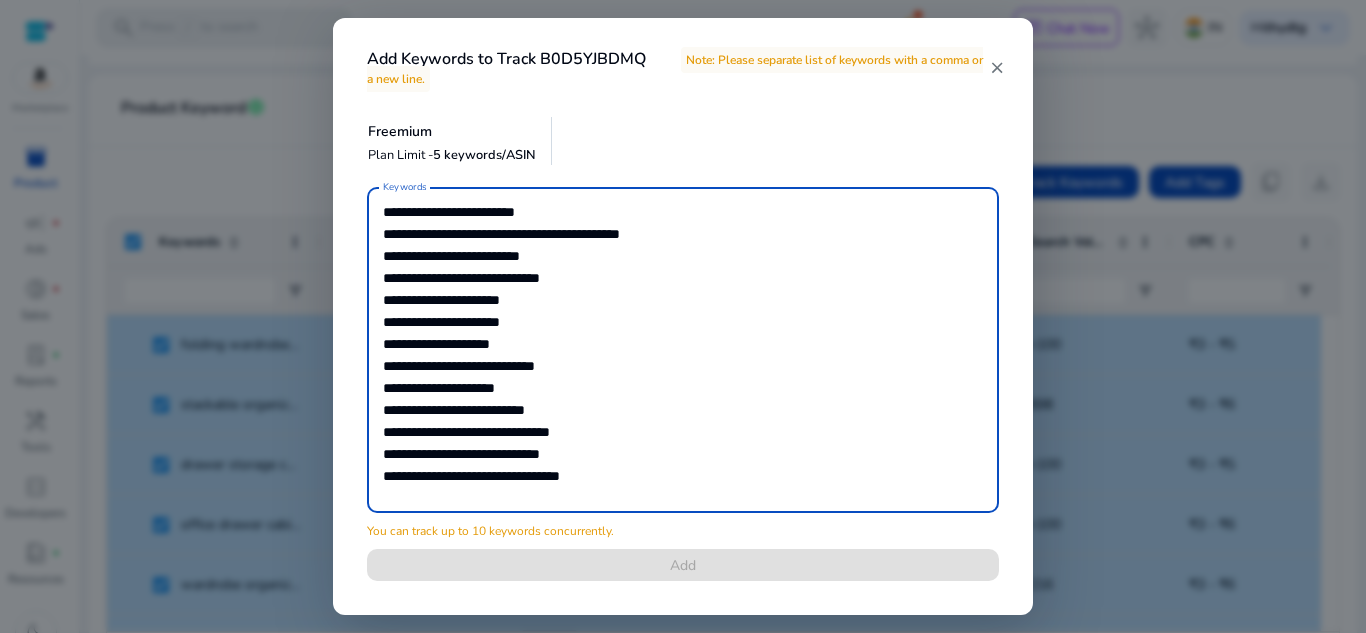 click on "Keywords" at bounding box center (683, 350) 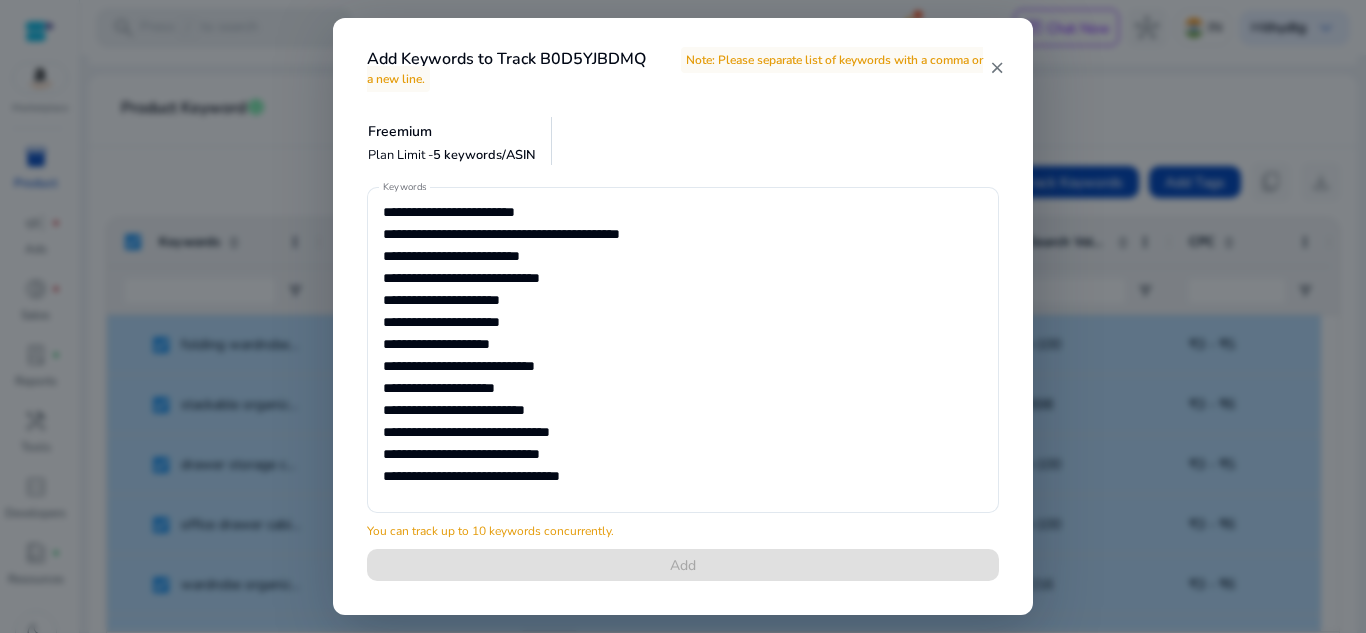 click on "Keywords You can track up to 10 keywords concurrently.  Add" at bounding box center [683, 396] 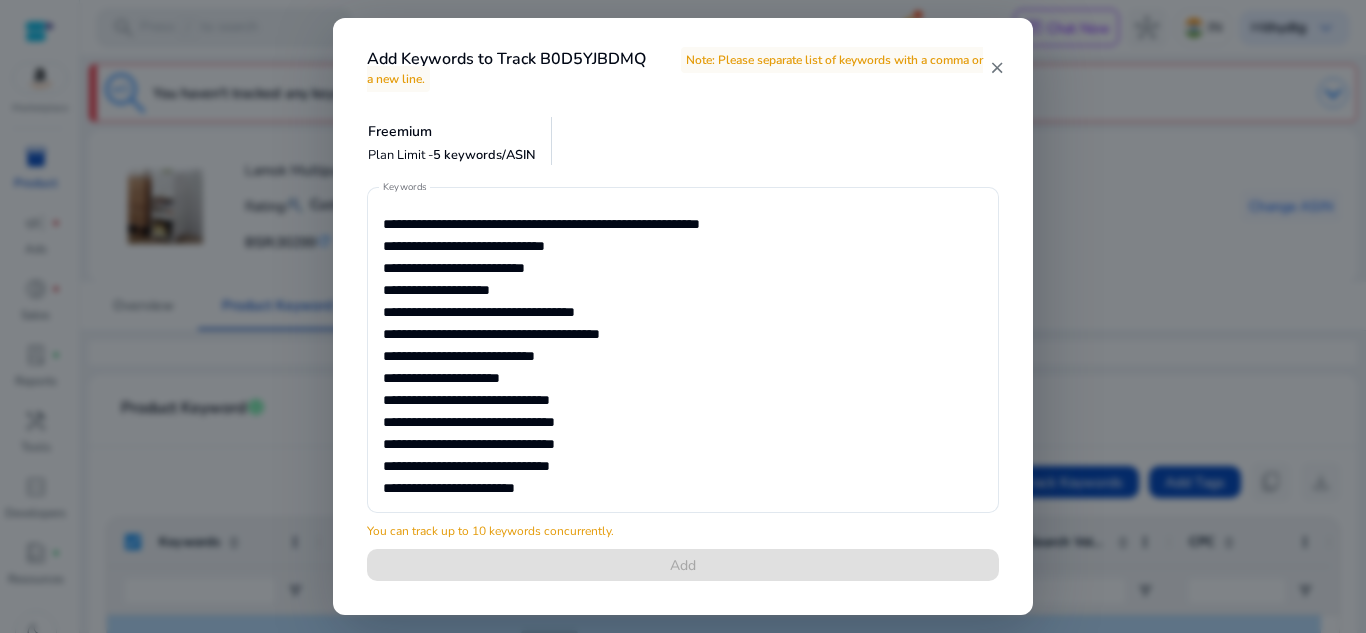scroll, scrollTop: 0, scrollLeft: 0, axis: both 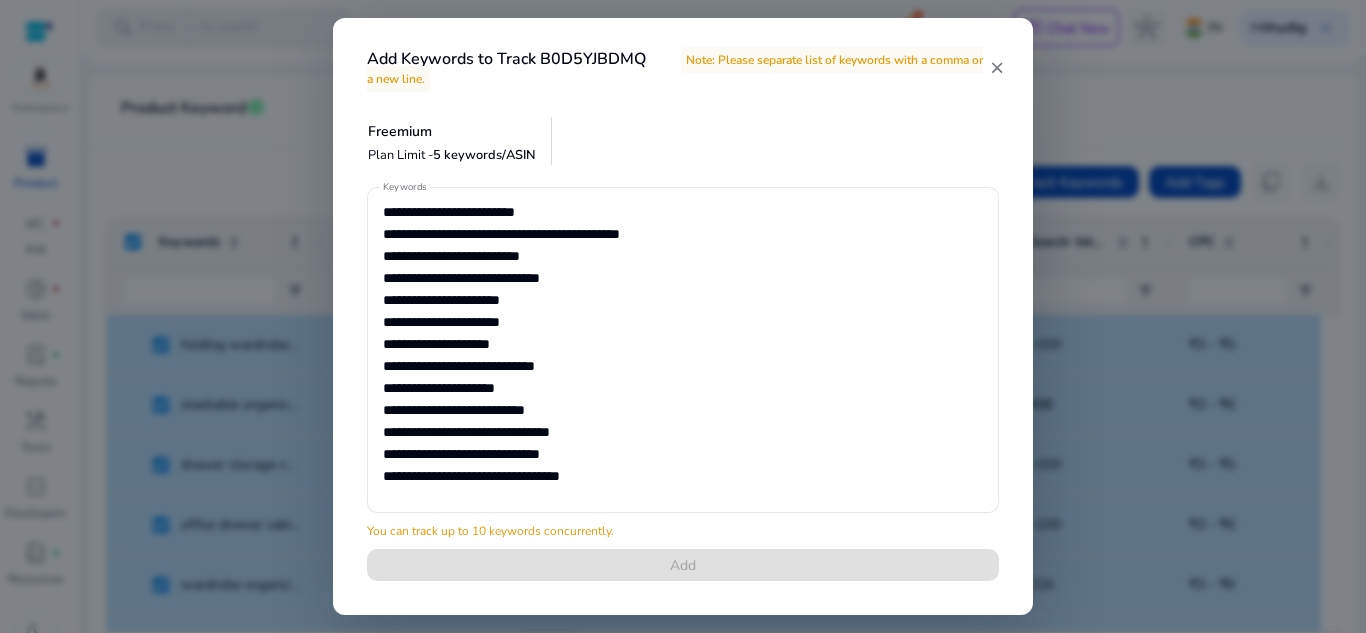 click on "Add Keywords to Track B0D5YJBDMQ   Note: Please separate list of keywords with a comma or a new line." at bounding box center (678, 69) 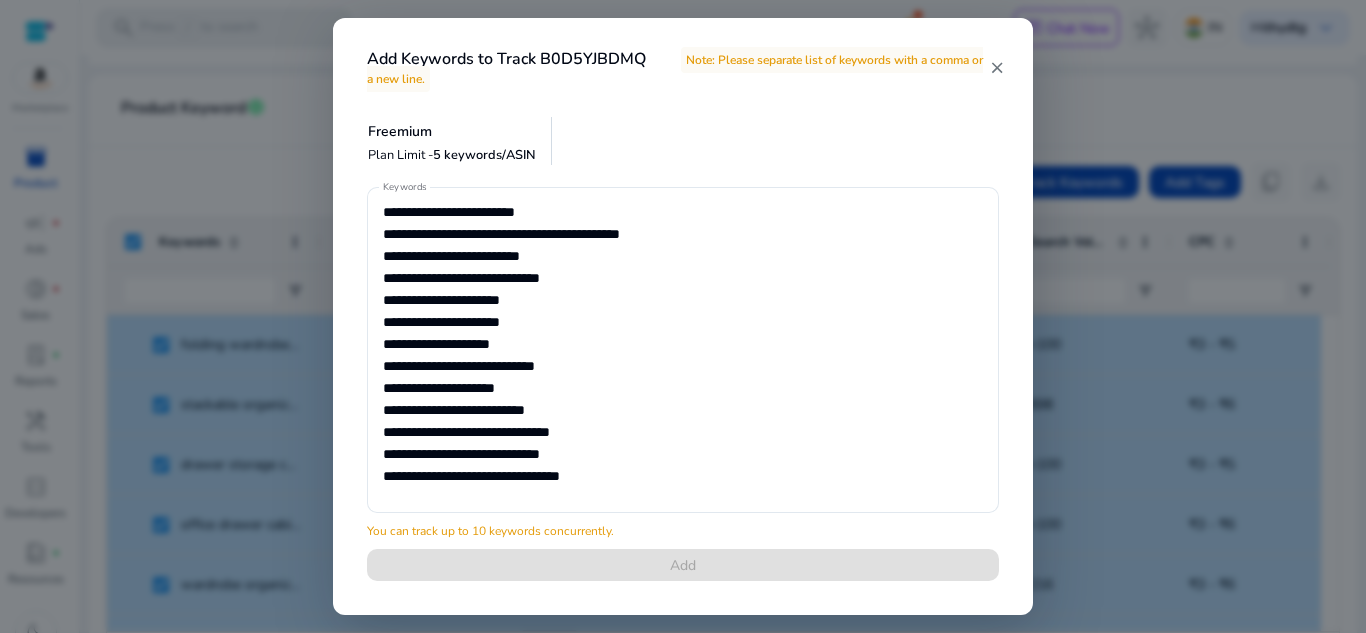 click on "close" at bounding box center [997, 68] 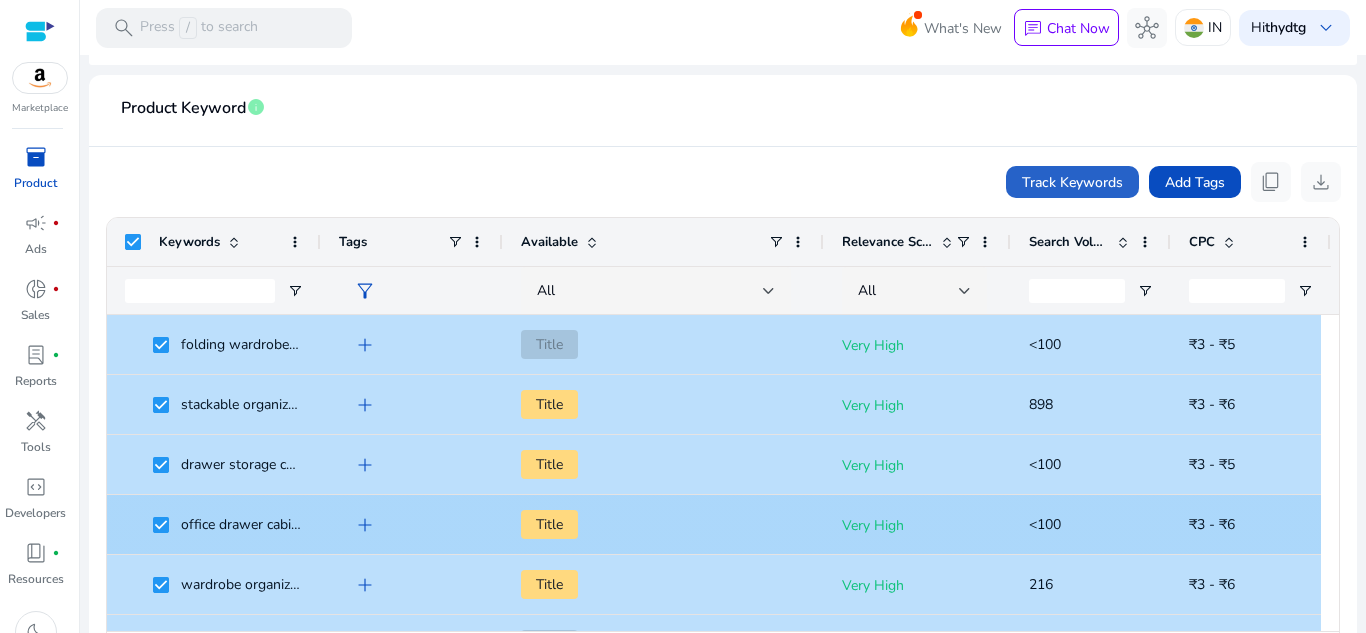 scroll, scrollTop: 308, scrollLeft: 0, axis: vertical 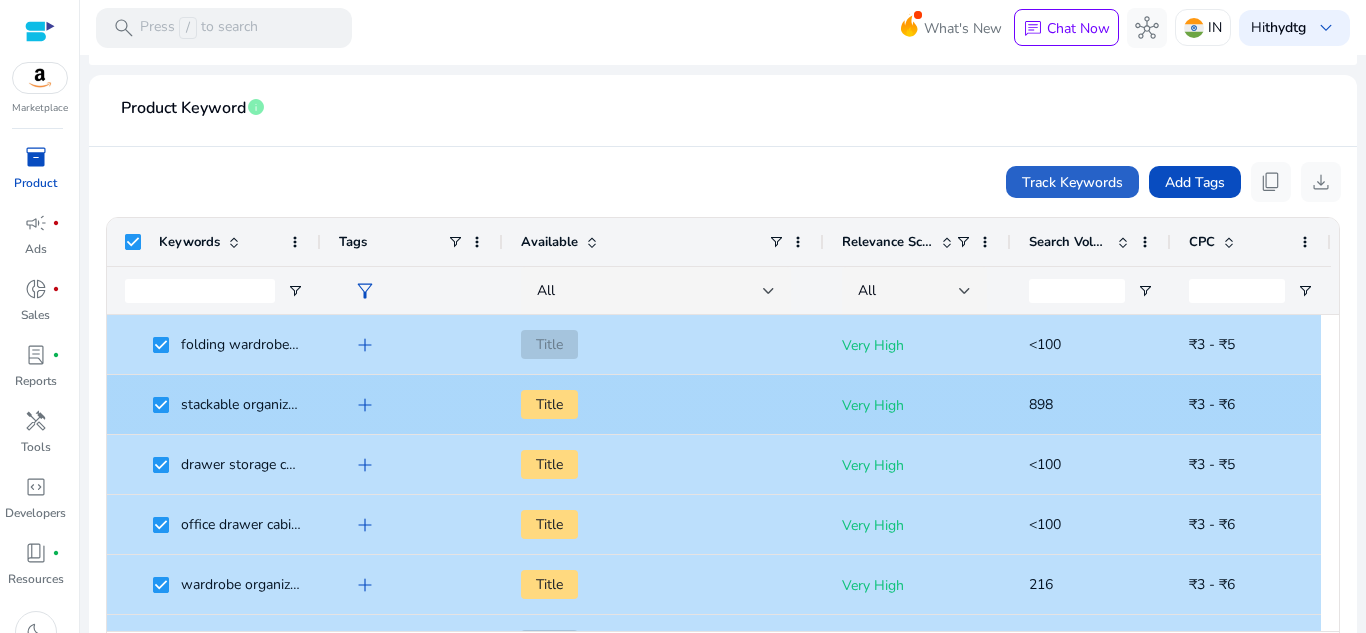 click on "₹3 - ₹6" 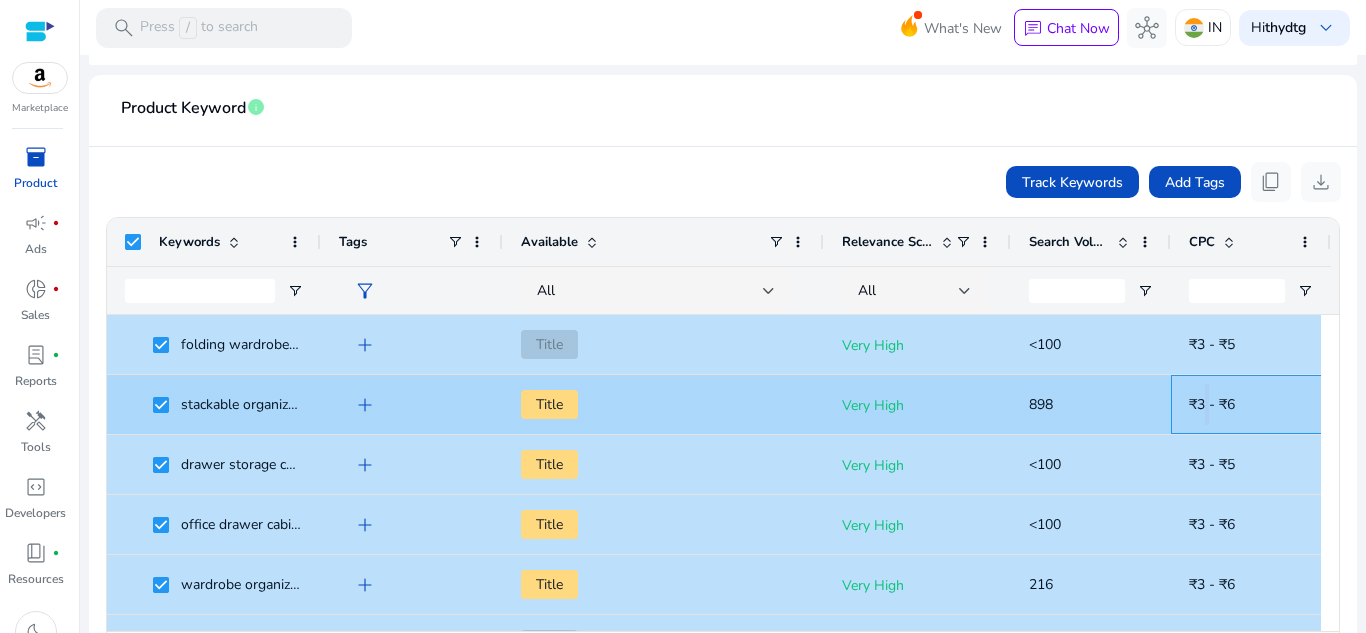 click on "₹3 - ₹6" 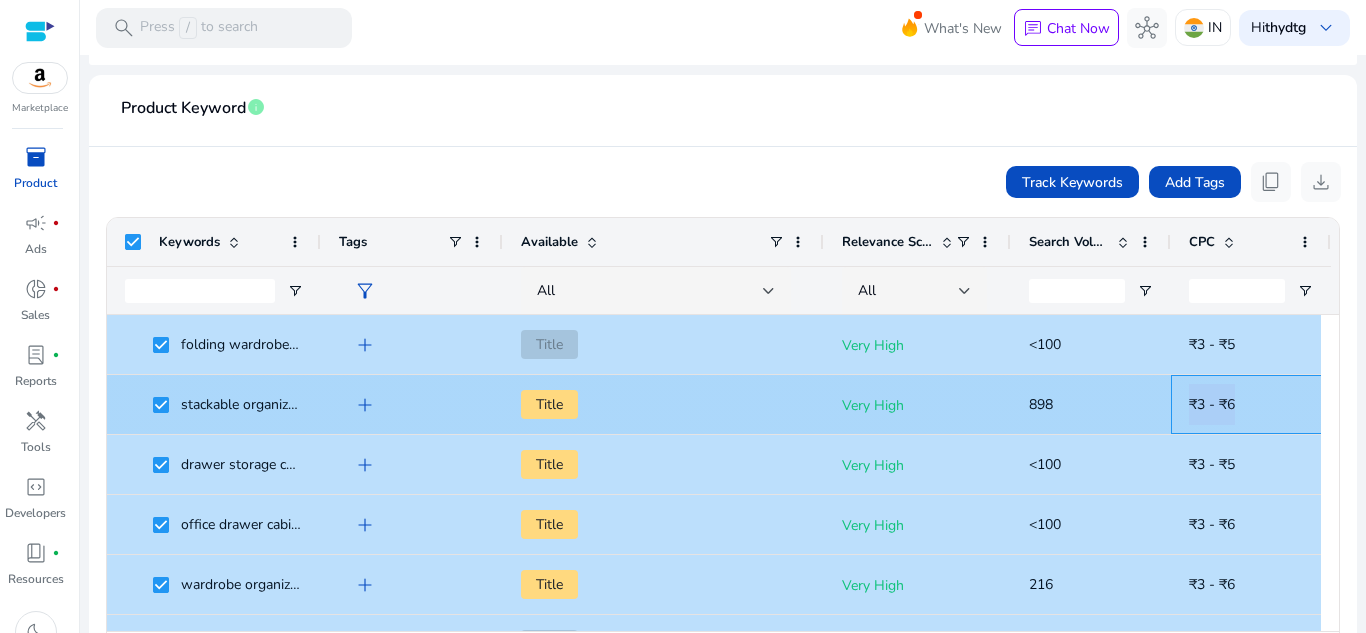 click on "₹3 - ₹6" 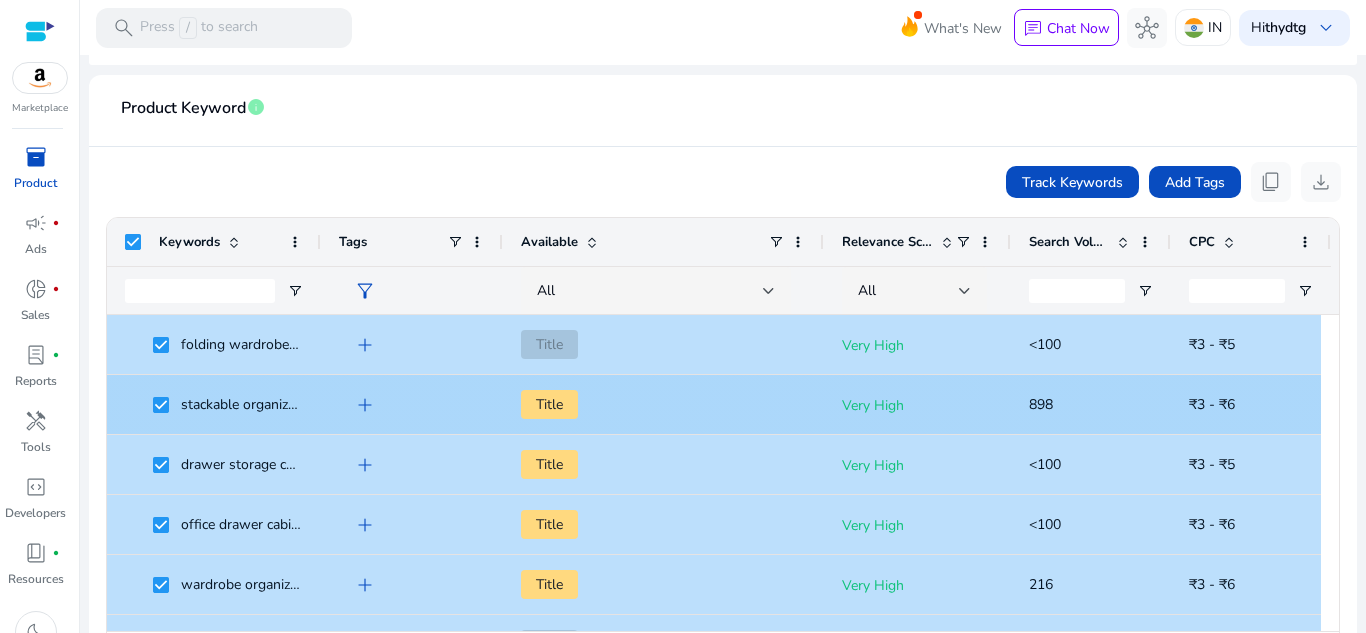 click on "898" 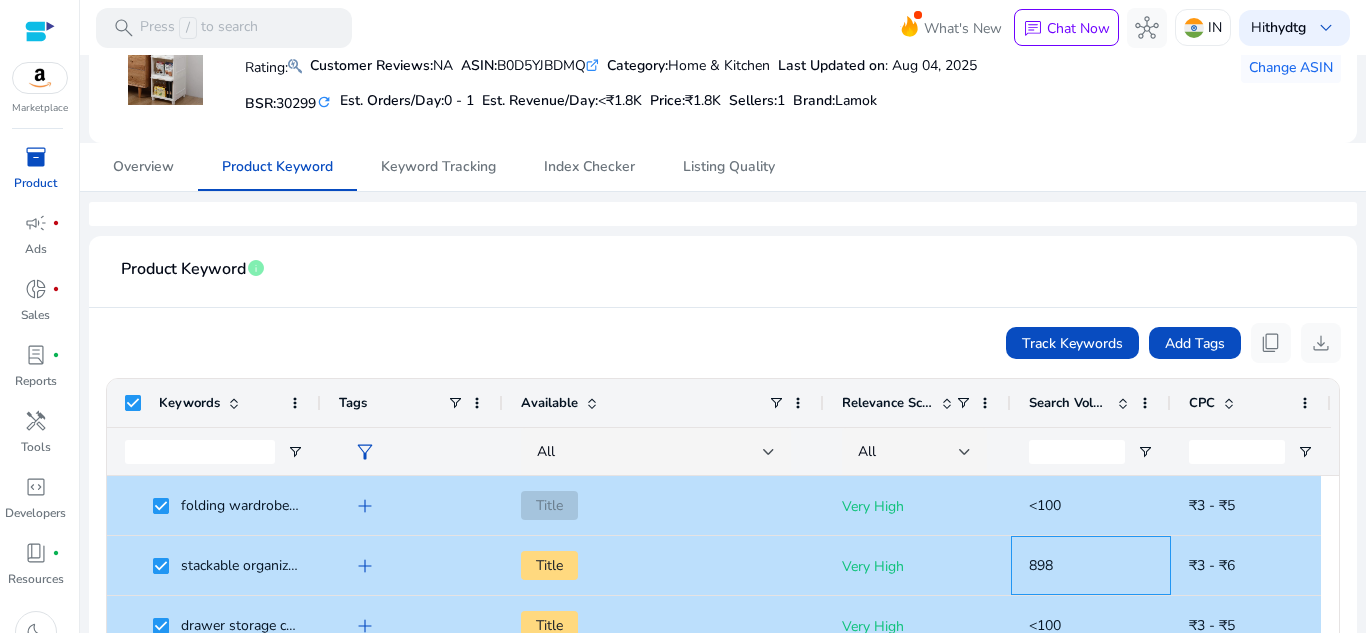 scroll, scrollTop: 0, scrollLeft: 0, axis: both 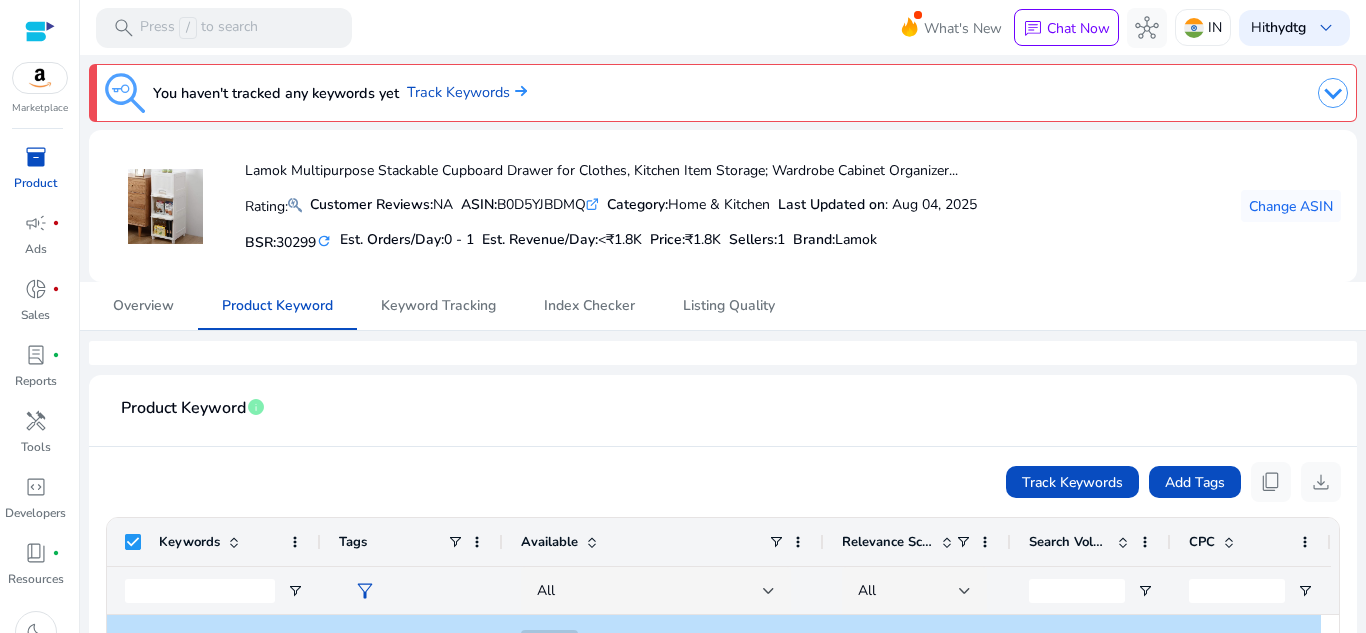 click on "Lamok Multipurpose Stackable Cupboard Drawer for Clothes, Kitchen Item Storage; Wardrobe Cabinet Organizer...   Rating:  Customer Reviews:  NA  ASIN:  B0D5YJBDMQ  .st0{fill:#2c8af8} Category:  Home & Kitchen  Last Updated on : Aug 04, 2025   BSR:  30299 refresh  Est. Orders/Day:  0 - 1  Est. Revenue/Day:  <₹1.8K  Price:  ₹1.8K  Sellers:  1 Brand :  Lamok" 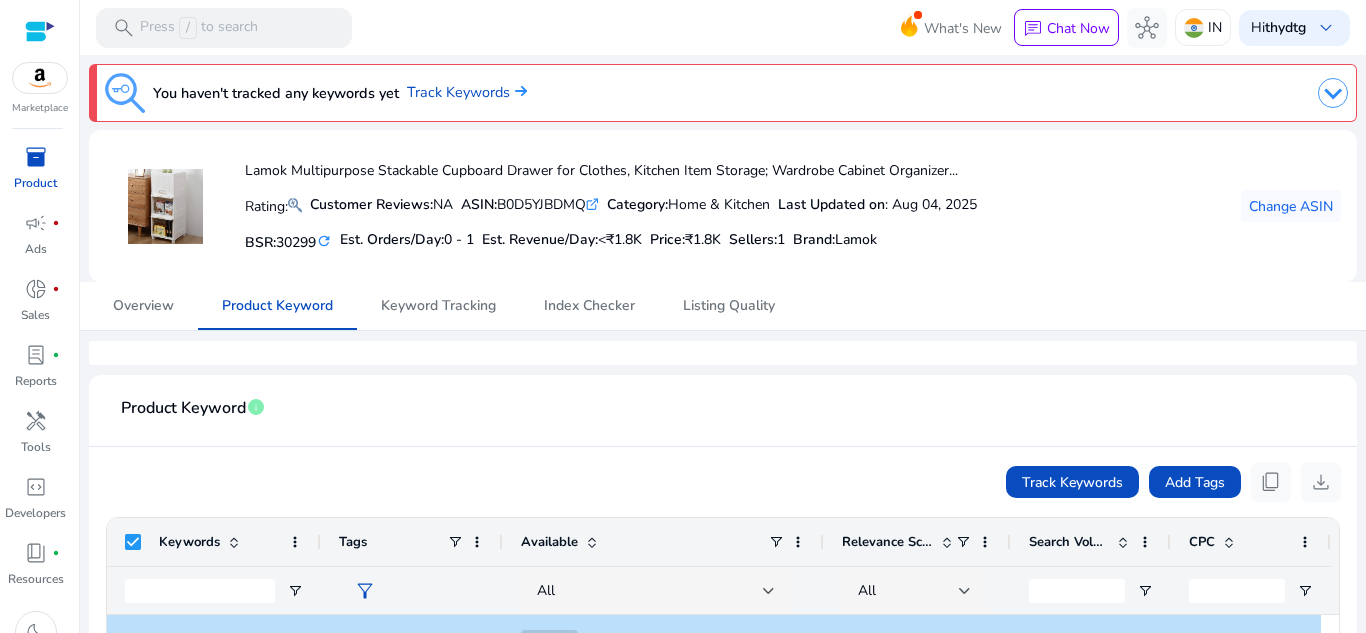 click on "Sellers:  1" 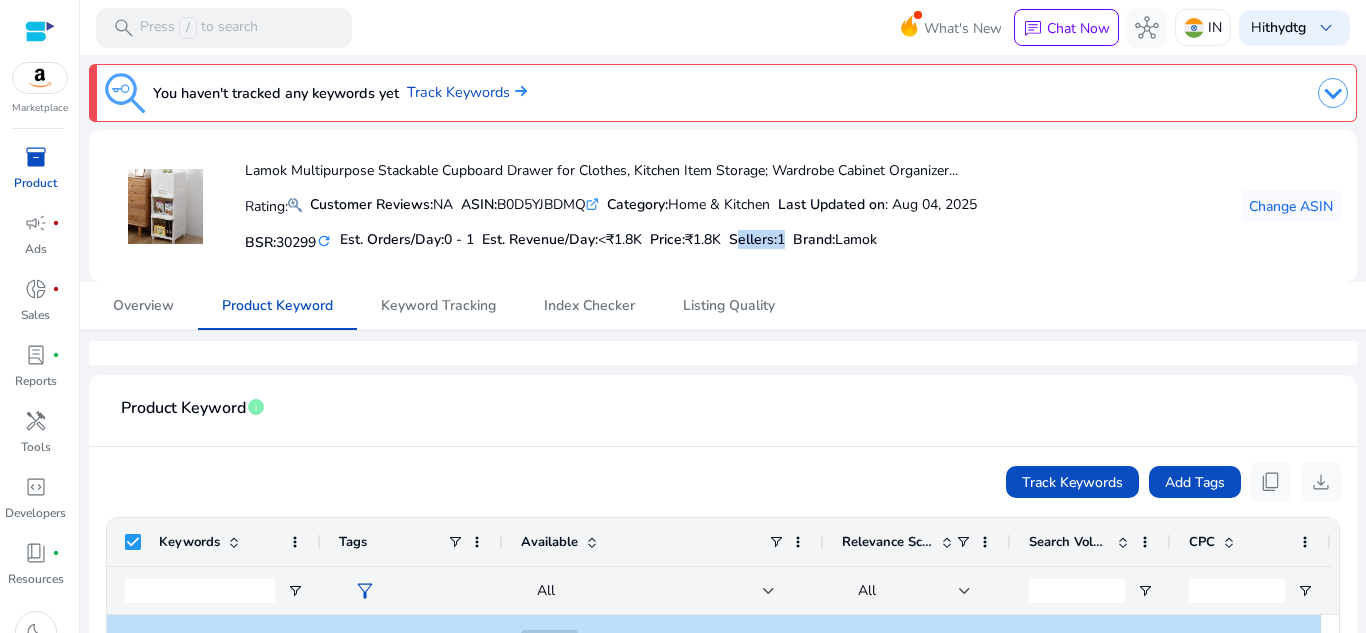 click on "Sellers:  1" 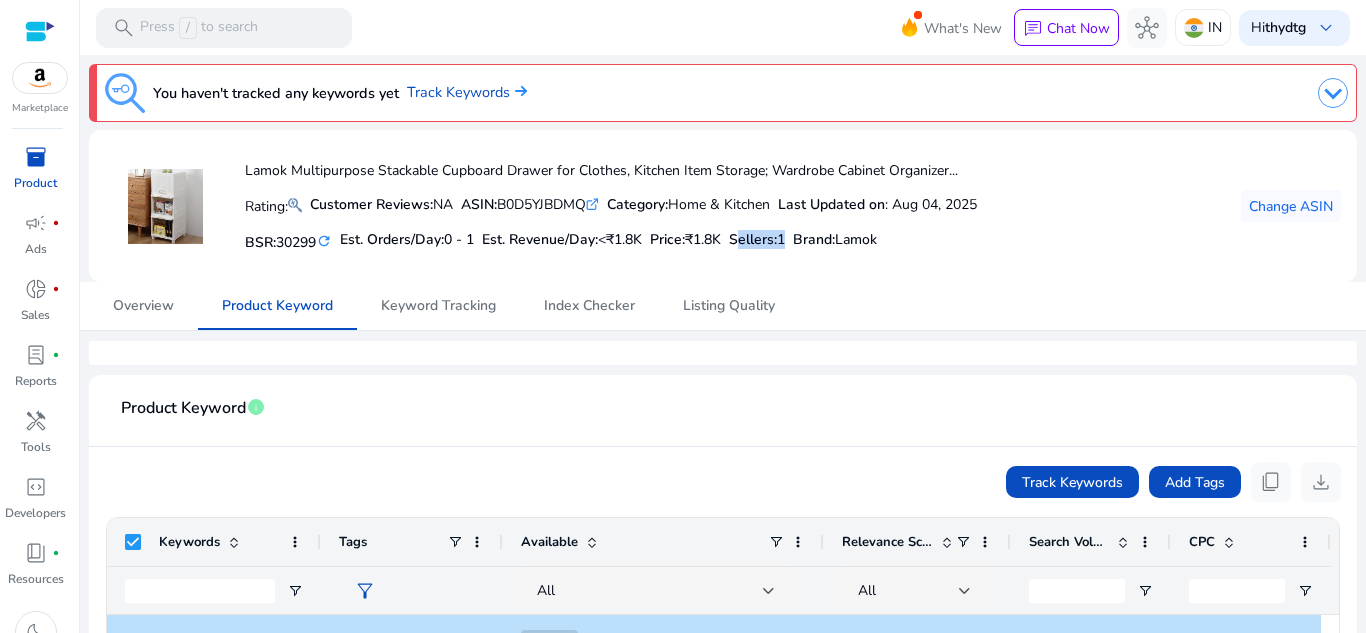 click on "Sellers:  1" 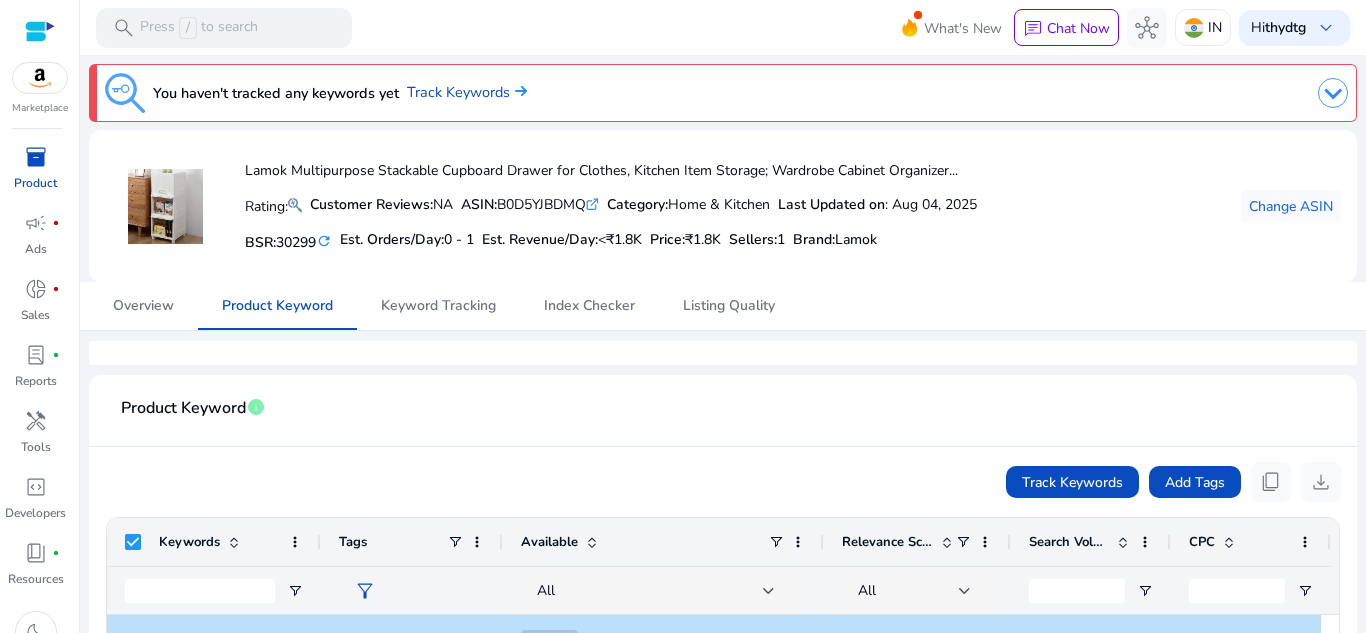 click on "Brand" 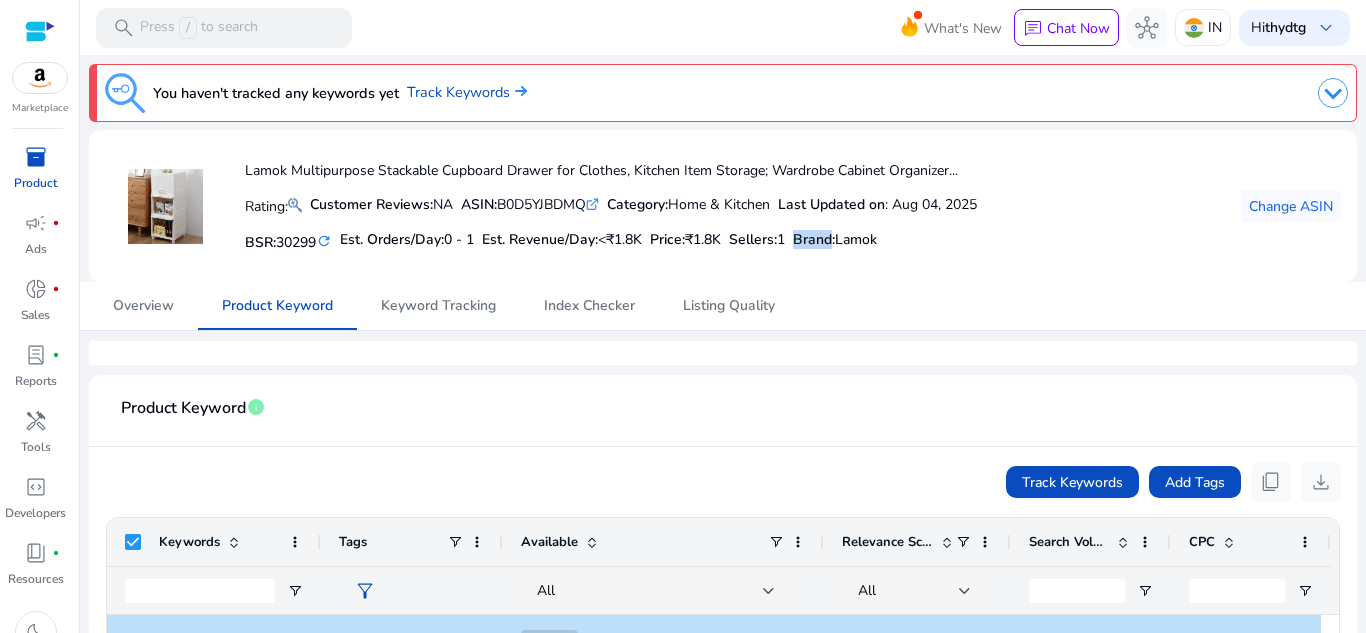 click on "Brand" 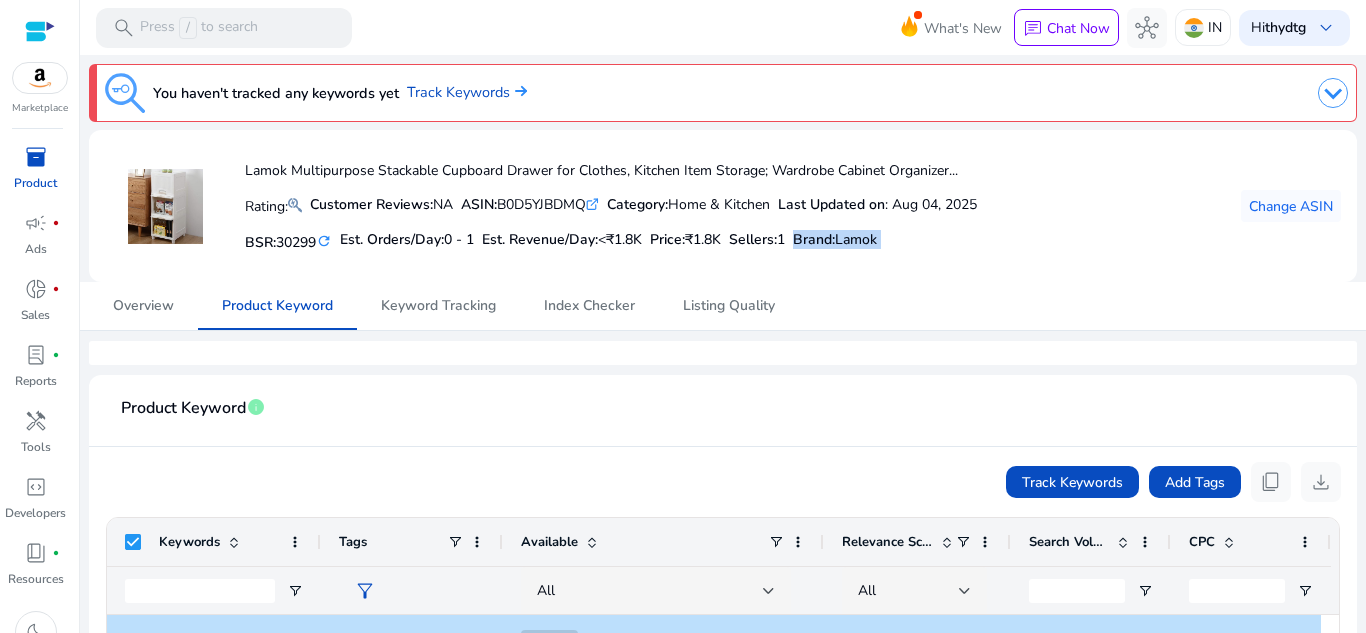 click on "Brand" 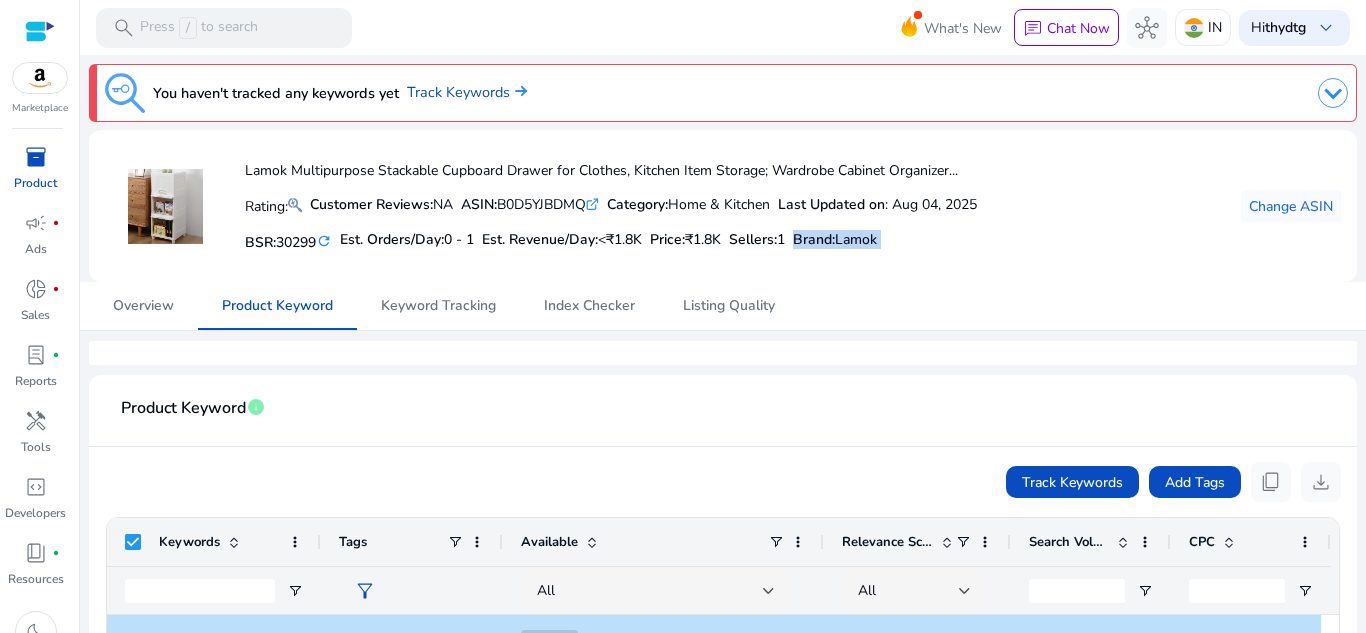 click on "Brand" 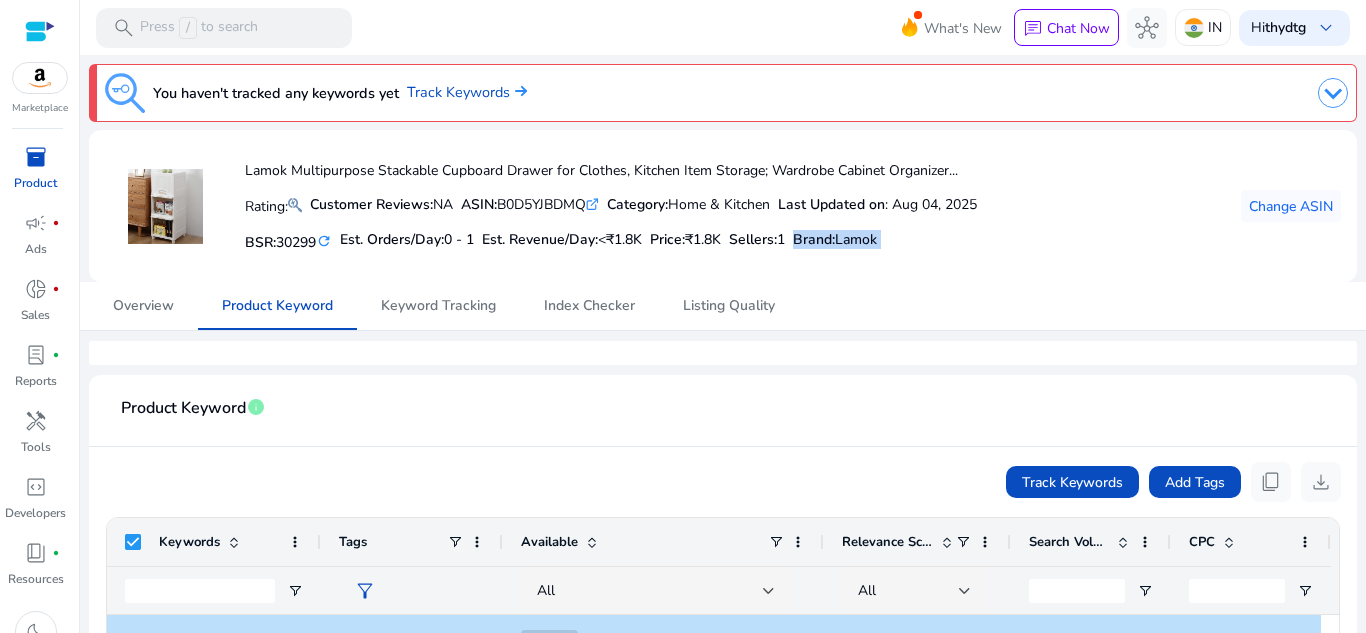 click on "Brand" 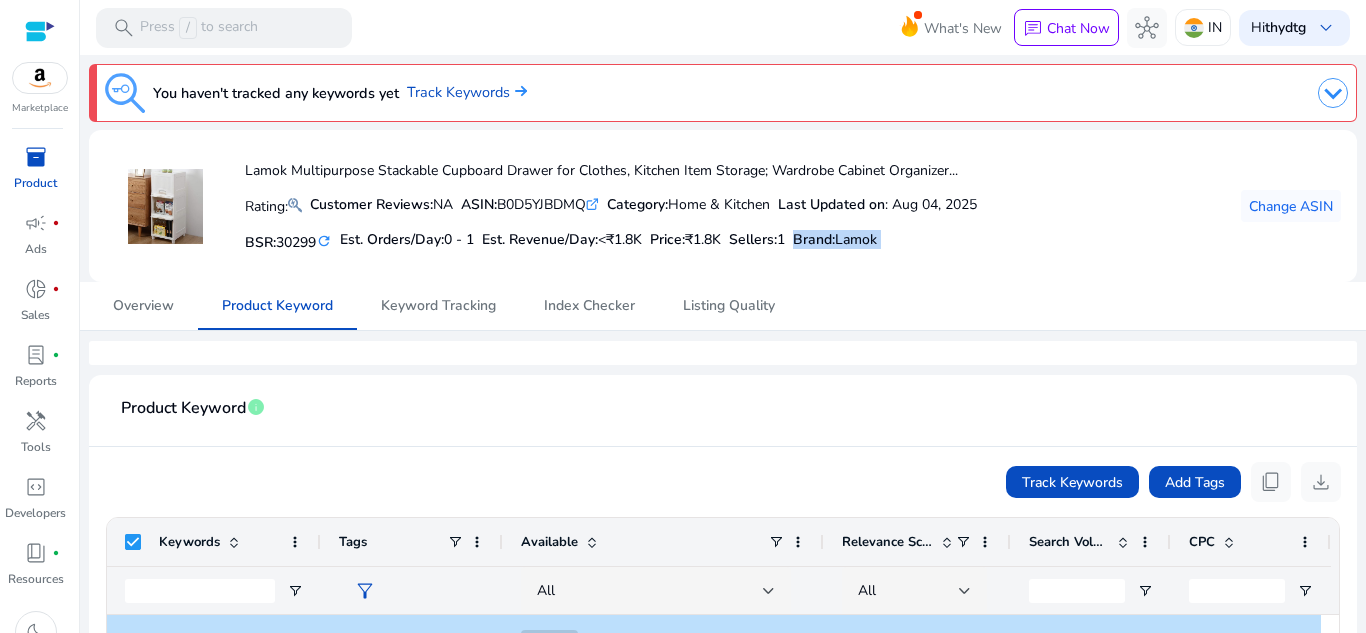 click on "Brand" 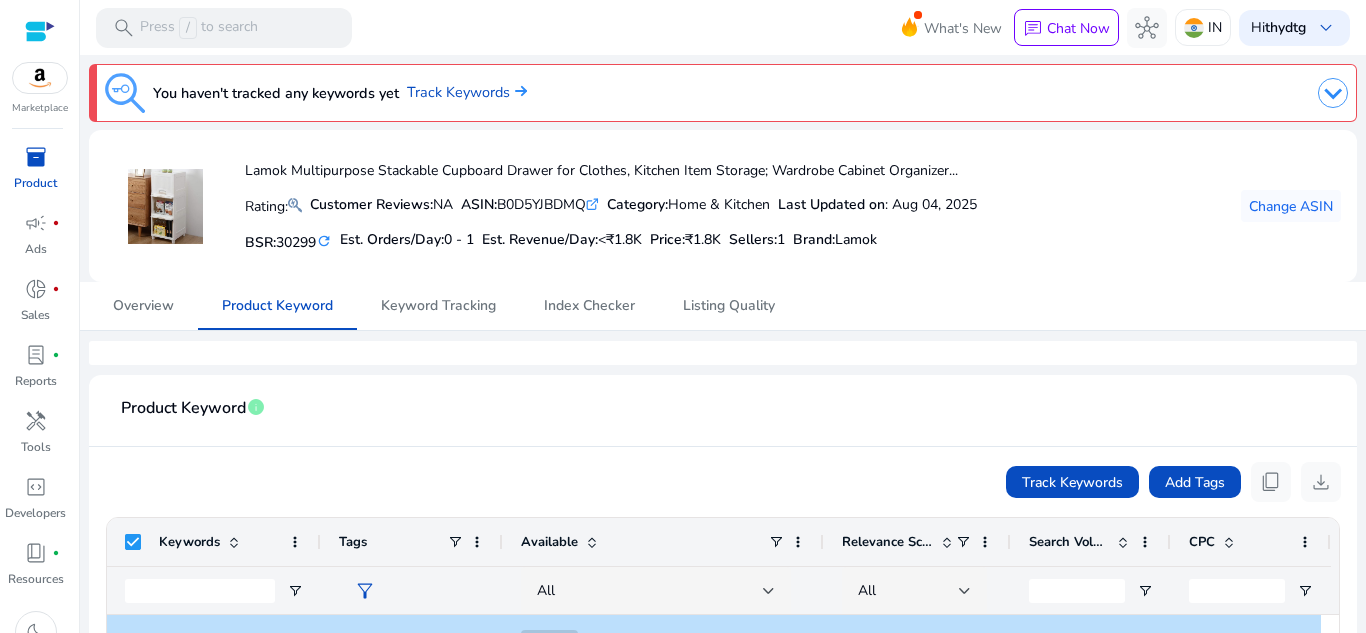 click on "Last Updated on" 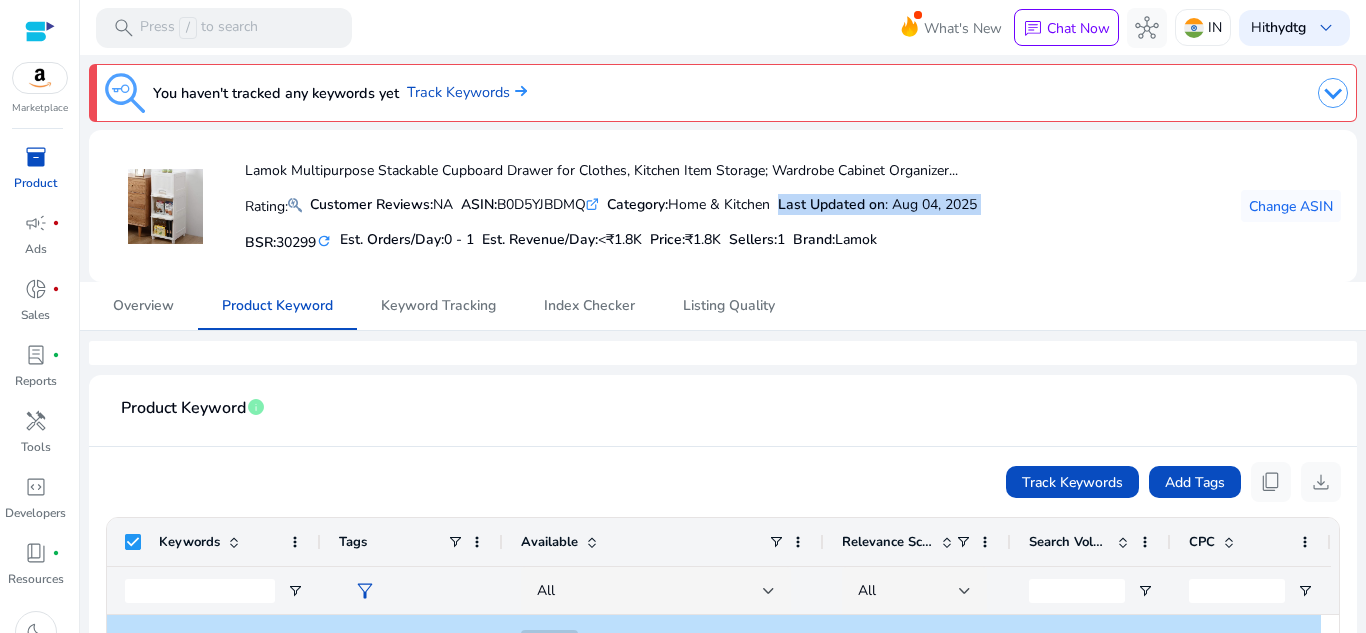 click on "Last Updated on" 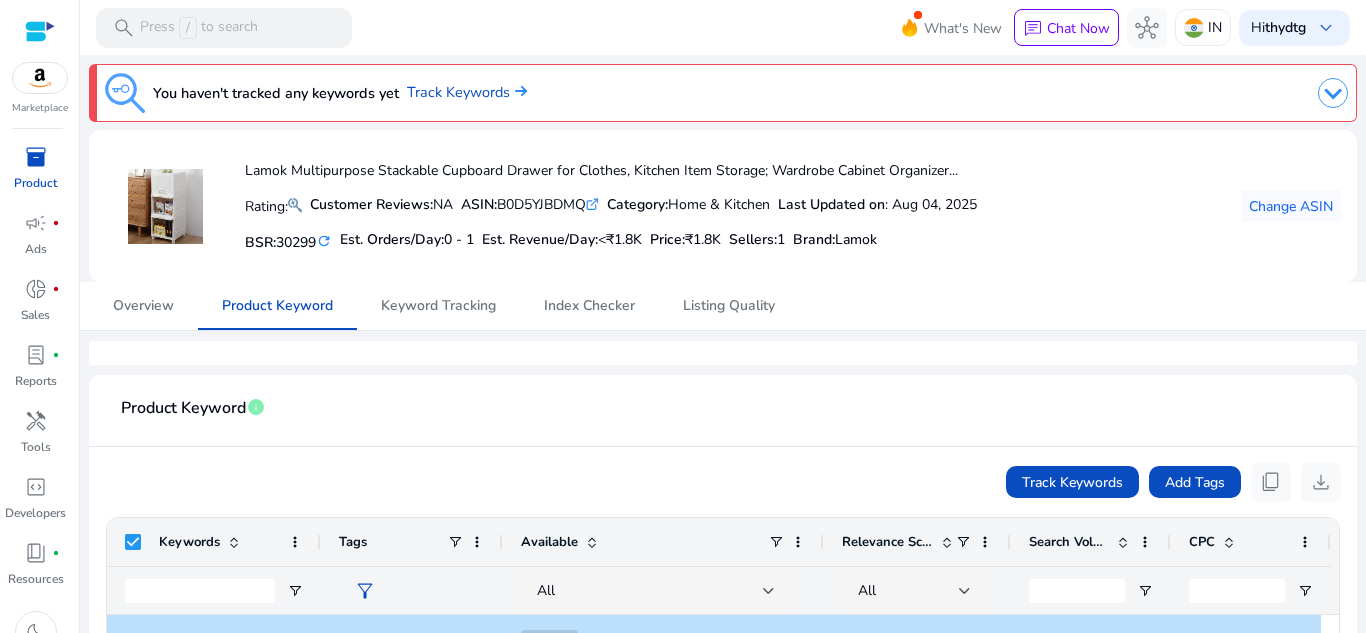 click on "Lamok Multipurpose Stackable Cupboard Drawer for Clothes, Kitchen Item Storage; Wardrobe Cabinet Organizer...   Rating:  Customer Reviews:  NA  ASIN:  B0D5YJBDMQ  .st0{fill:#2c8af8} Category:  Home & Kitchen  Last Updated on : Aug 04, 2025   BSR:  30299 refresh  Est. Orders/Day:  0 - 1  Est. Revenue/Day:  <₹1.8K  Price:  ₹1.8K  Sellers:  1 Brand :  Lamok" 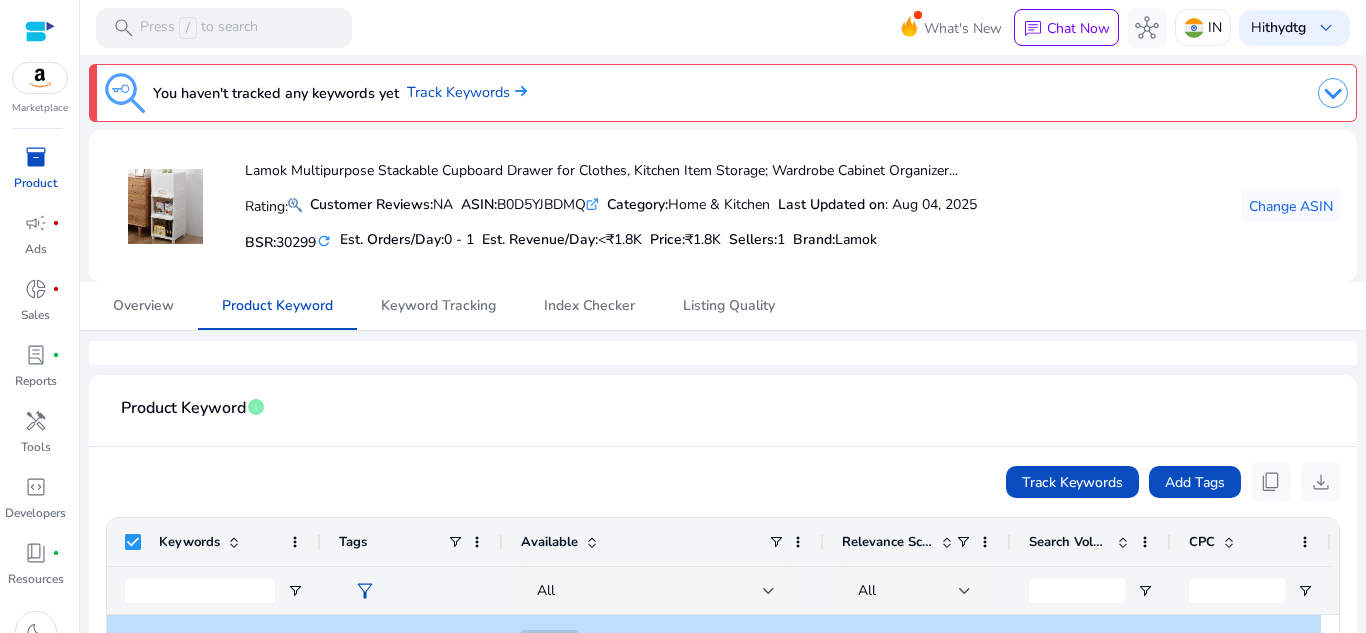 click on "Brand" 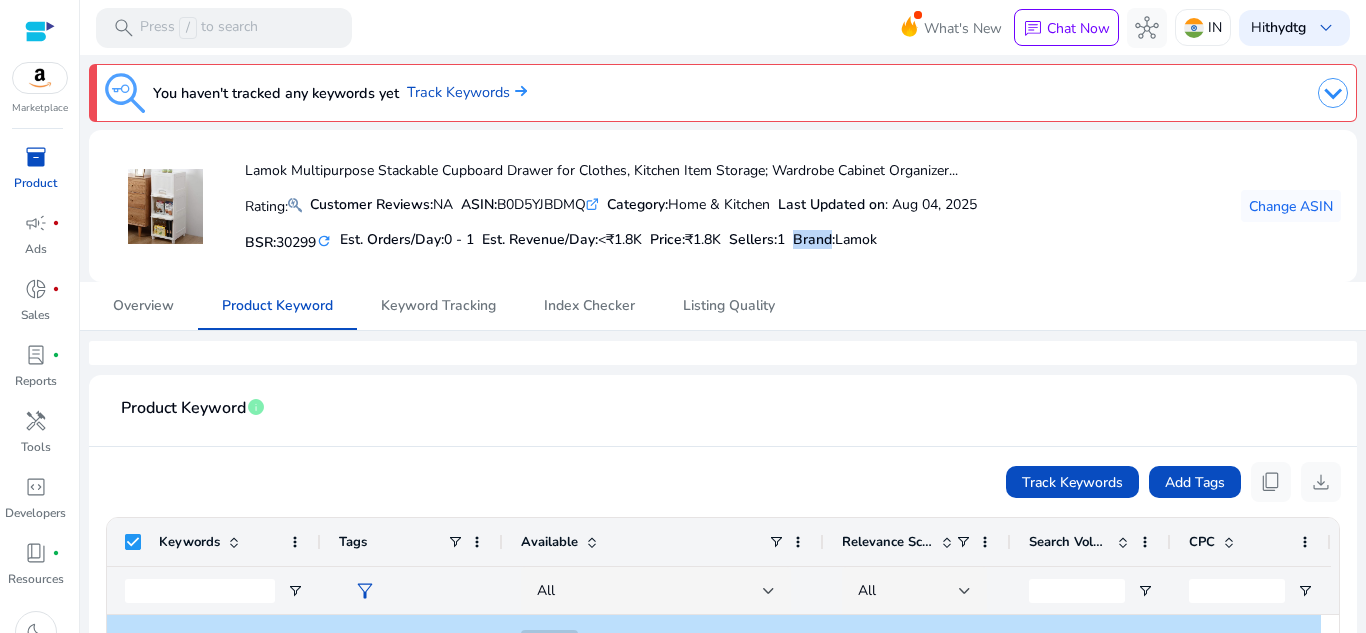 click on "Brand" 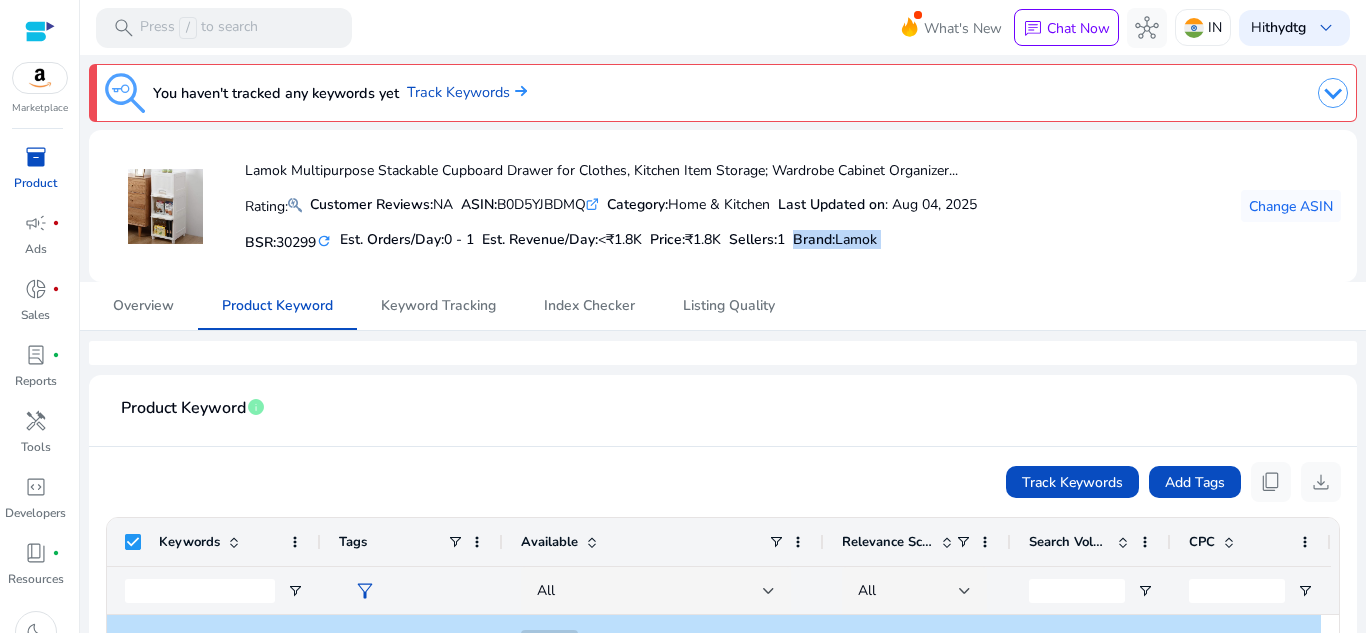 click on "Brand" 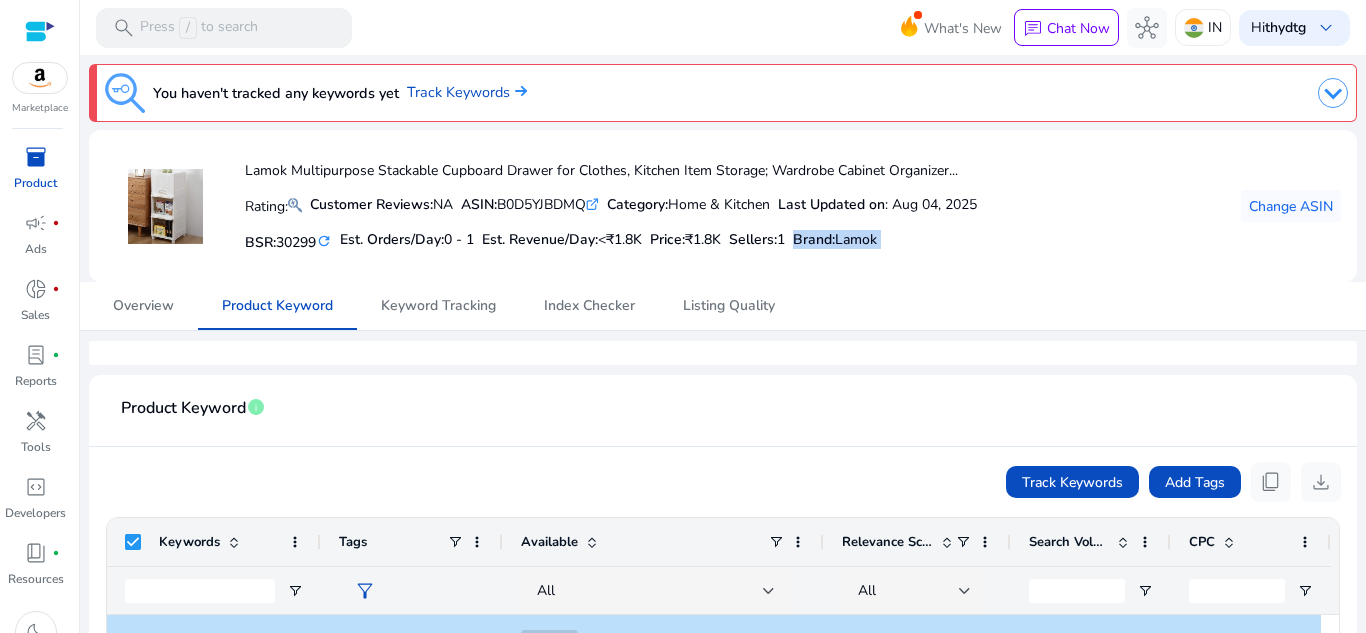 click on "Lamok Multipurpose Stackable Cupboard Drawer for Clothes, Kitchen Item Storage; Wardrobe Cabinet Organizer...   Rating:  Customer Reviews:  NA  ASIN:  B0D5YJBDMQ  .st0{fill:#2c8af8} Category:  Home & Kitchen  Last Updated on : Aug 04, 2025   BSR:  30299 refresh  Est. Orders/Day:  0 - 1  Est. Revenue/Day:  <₹1.8K  Price:  ₹1.8K  Sellers:  1 Brand :  Lamok  Change ASIN" 